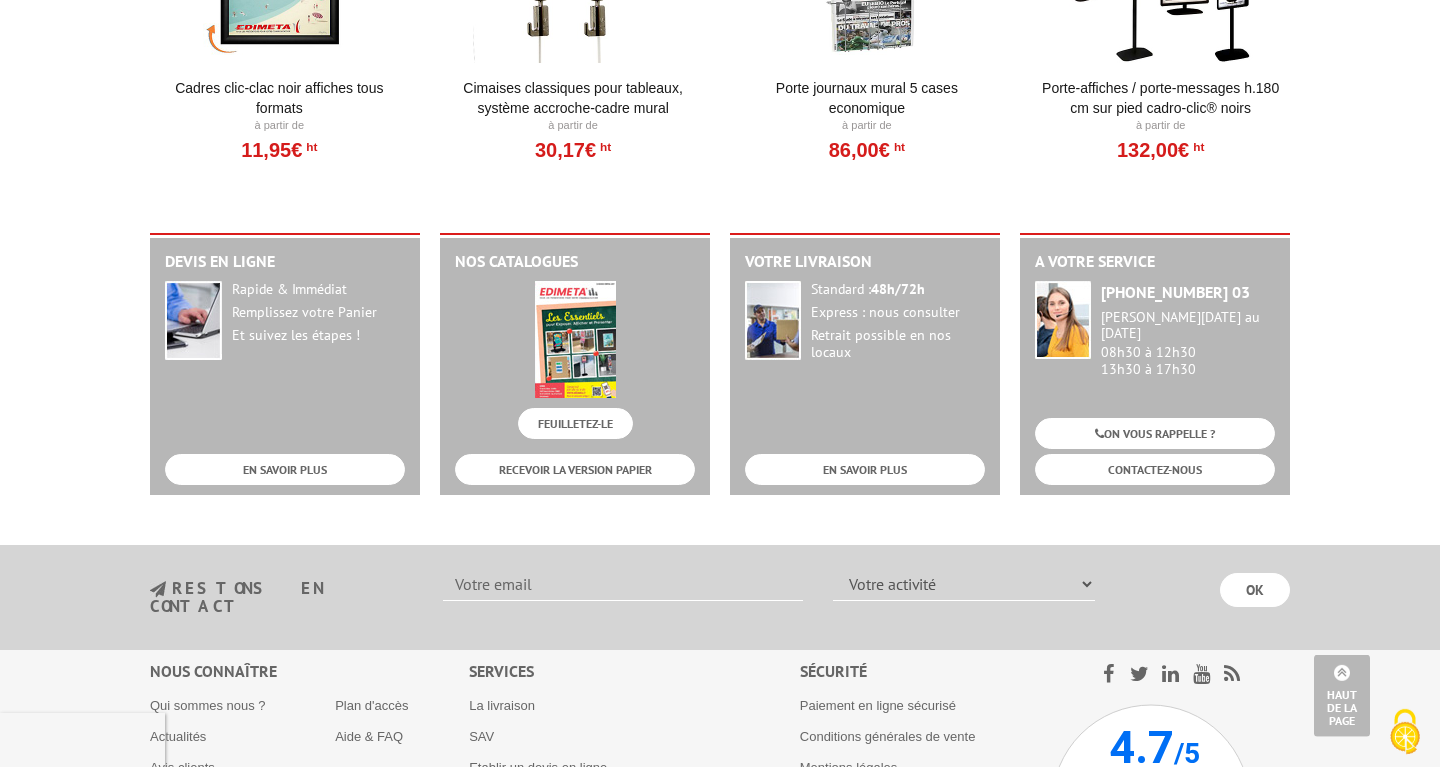 scroll, scrollTop: 2550, scrollLeft: 0, axis: vertical 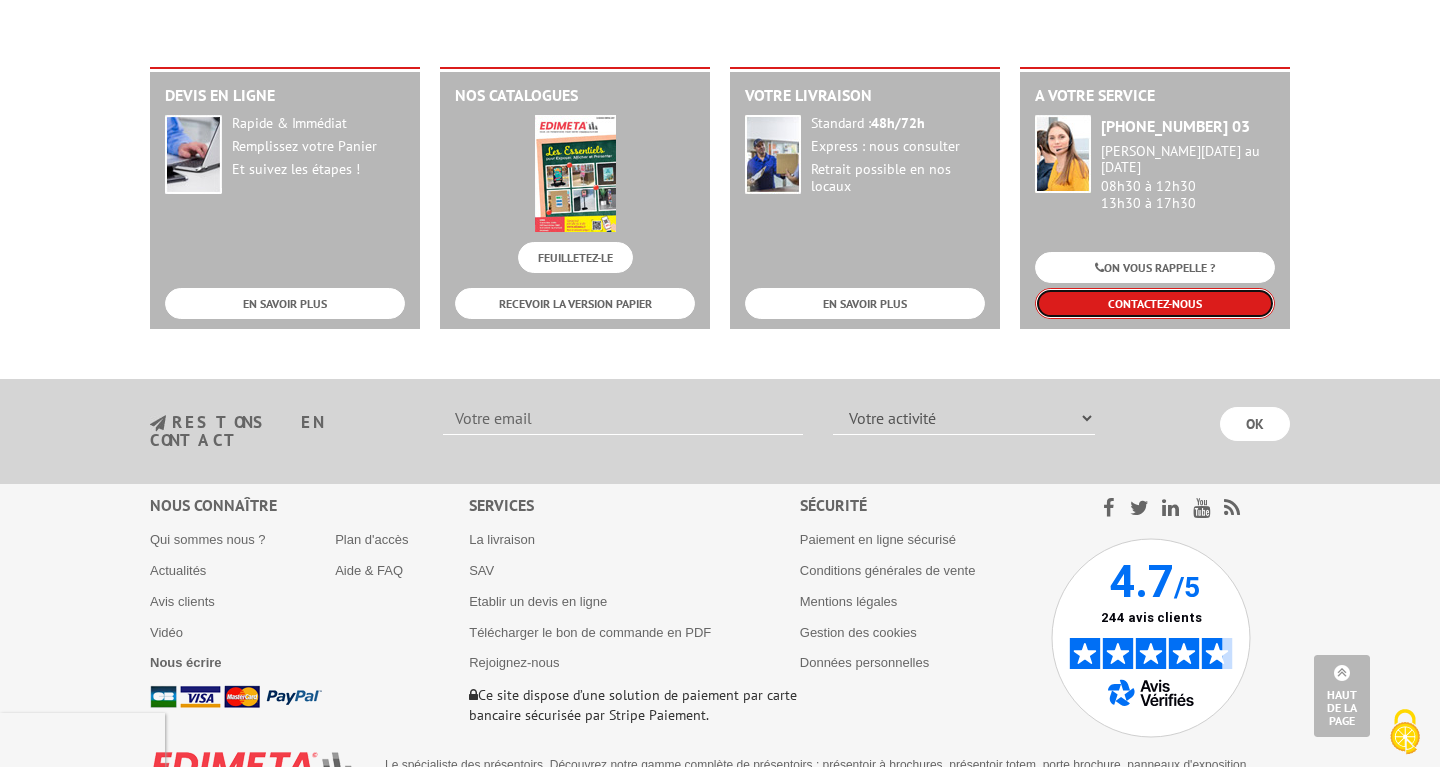 click on "CONTACTEZ-NOUS" at bounding box center [1155, 303] 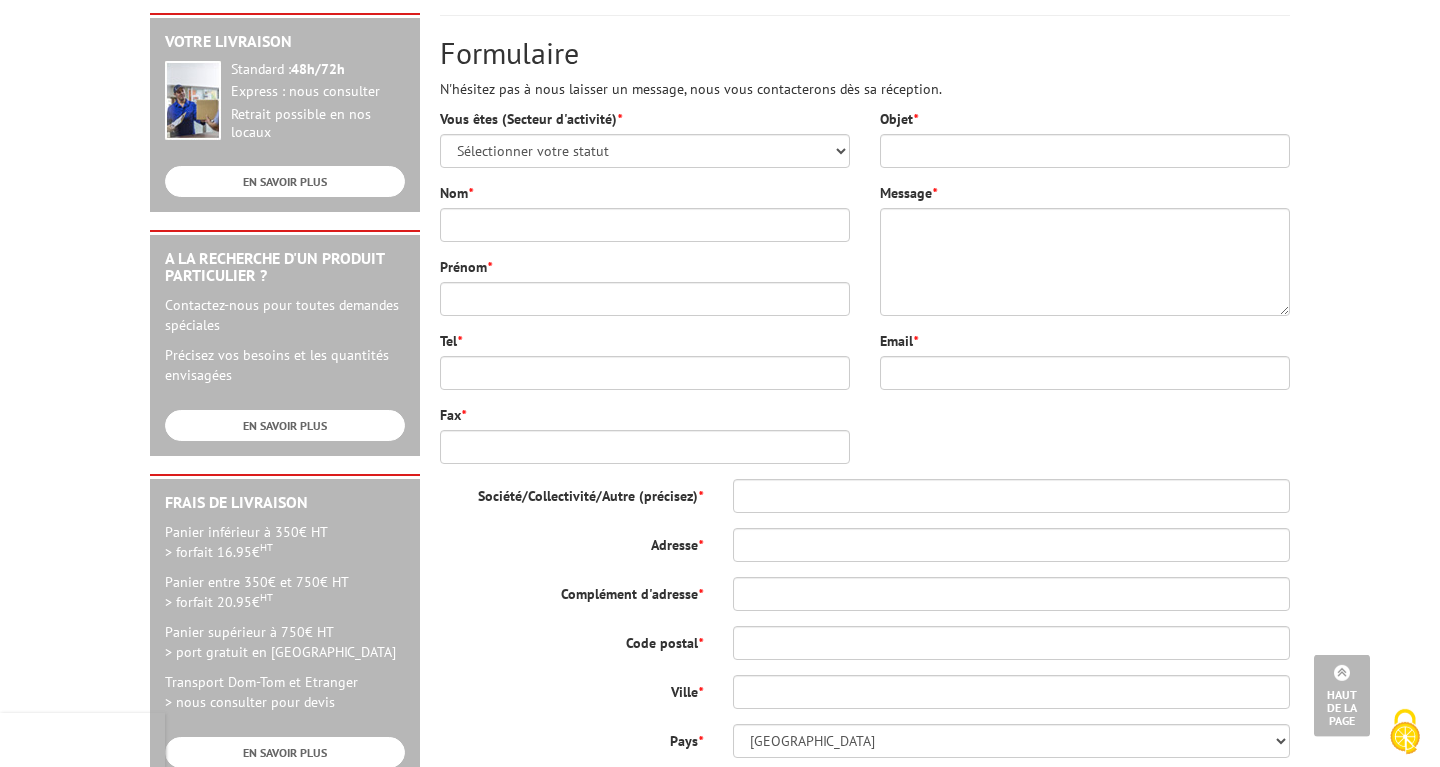 scroll, scrollTop: 408, scrollLeft: 0, axis: vertical 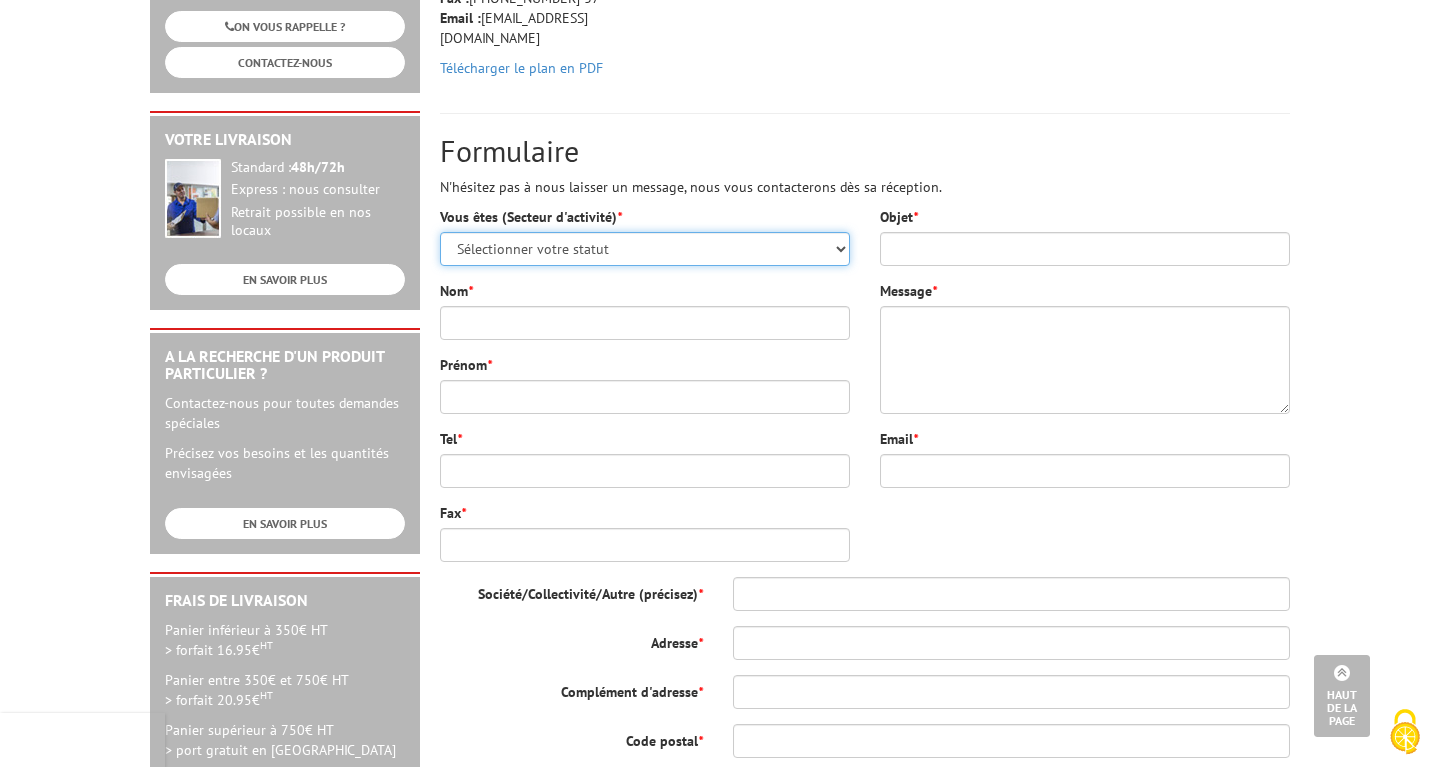 click on "Sélectionner votre statut
Administrations et collectivités
Magasins et commerces
Entreprises du secteur privé
Comités d'entreprises" at bounding box center [645, 249] 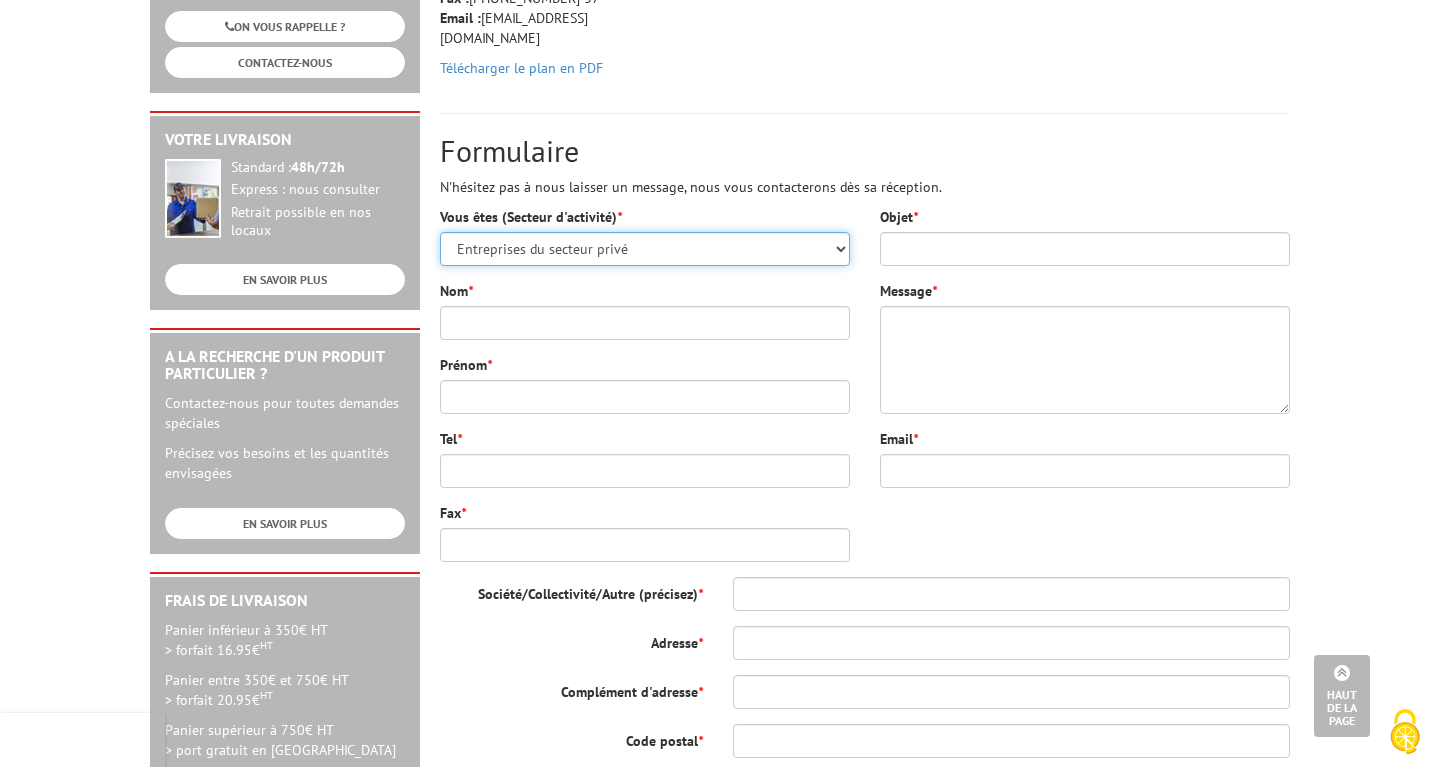 click on "Entreprises du secteur privé" at bounding box center [0, 0] 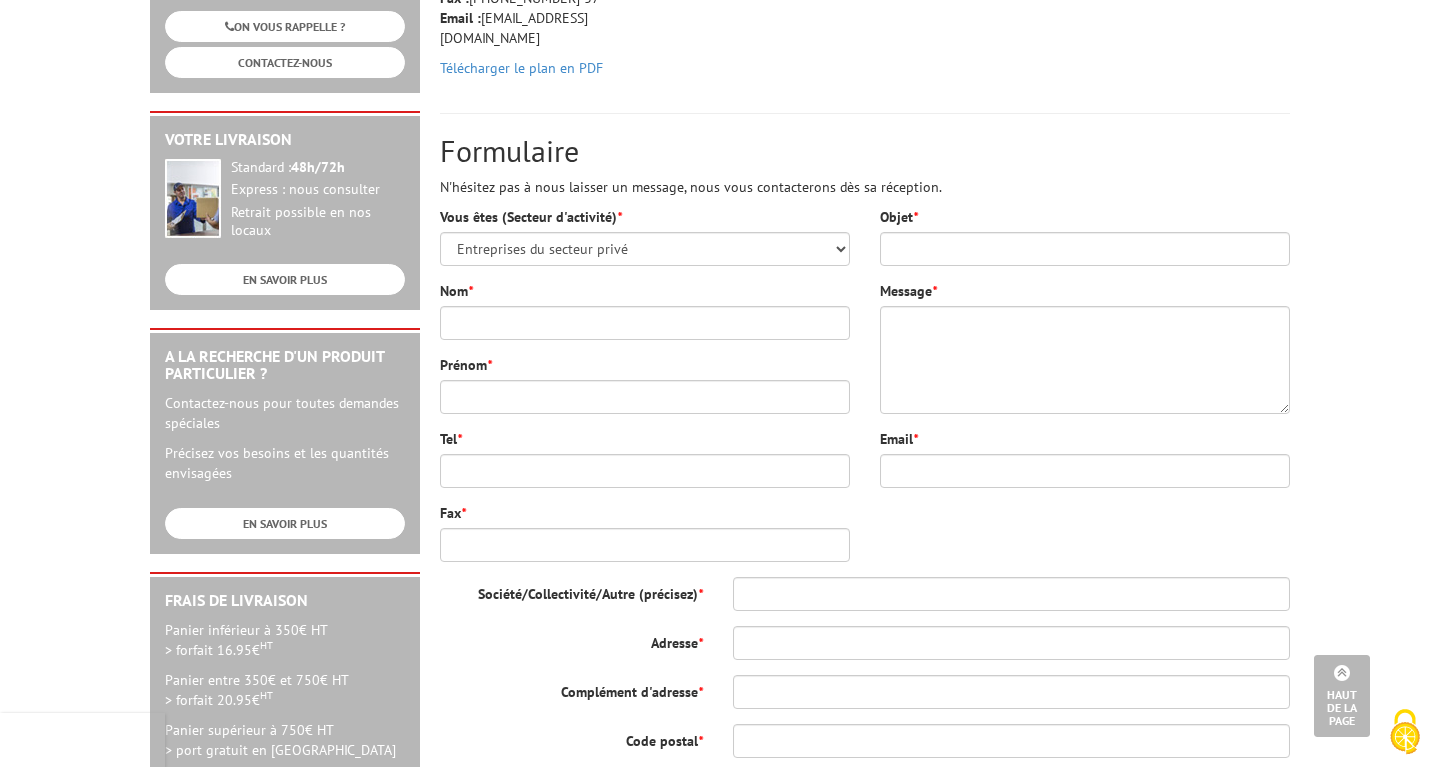 click on "Objet  *
Message  *
Email  *" at bounding box center (1085, 355) 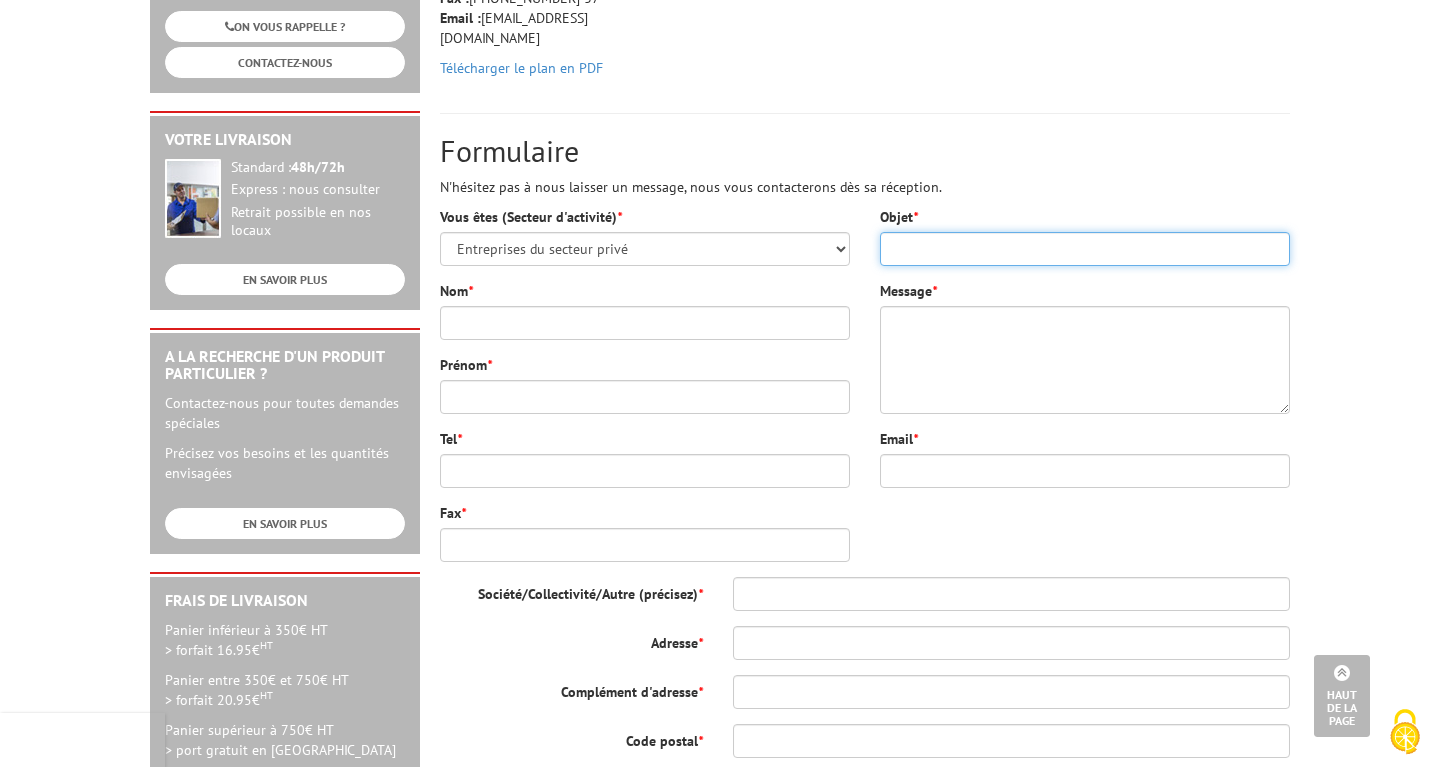 click on "Objet  *" at bounding box center [1085, 249] 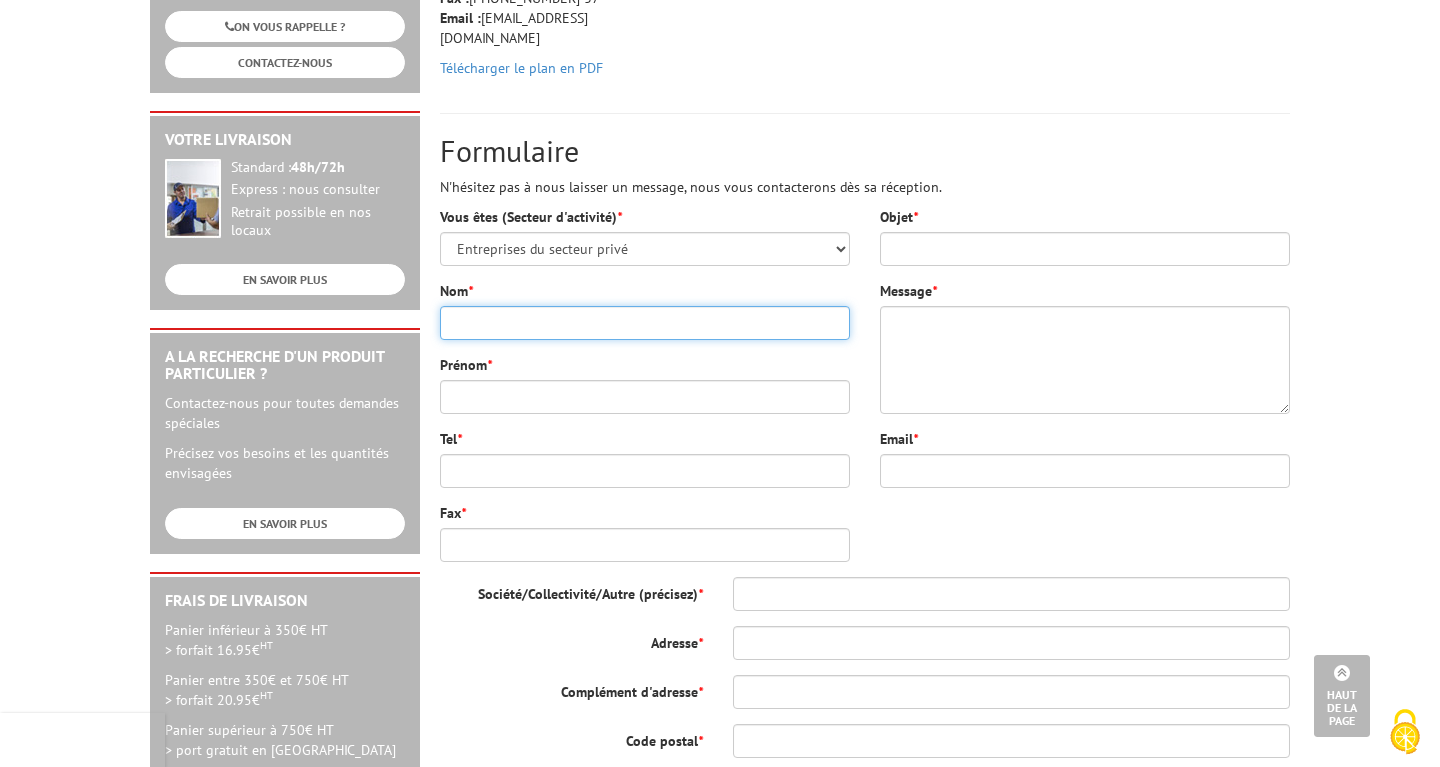 click on "Nom  *" at bounding box center [645, 323] 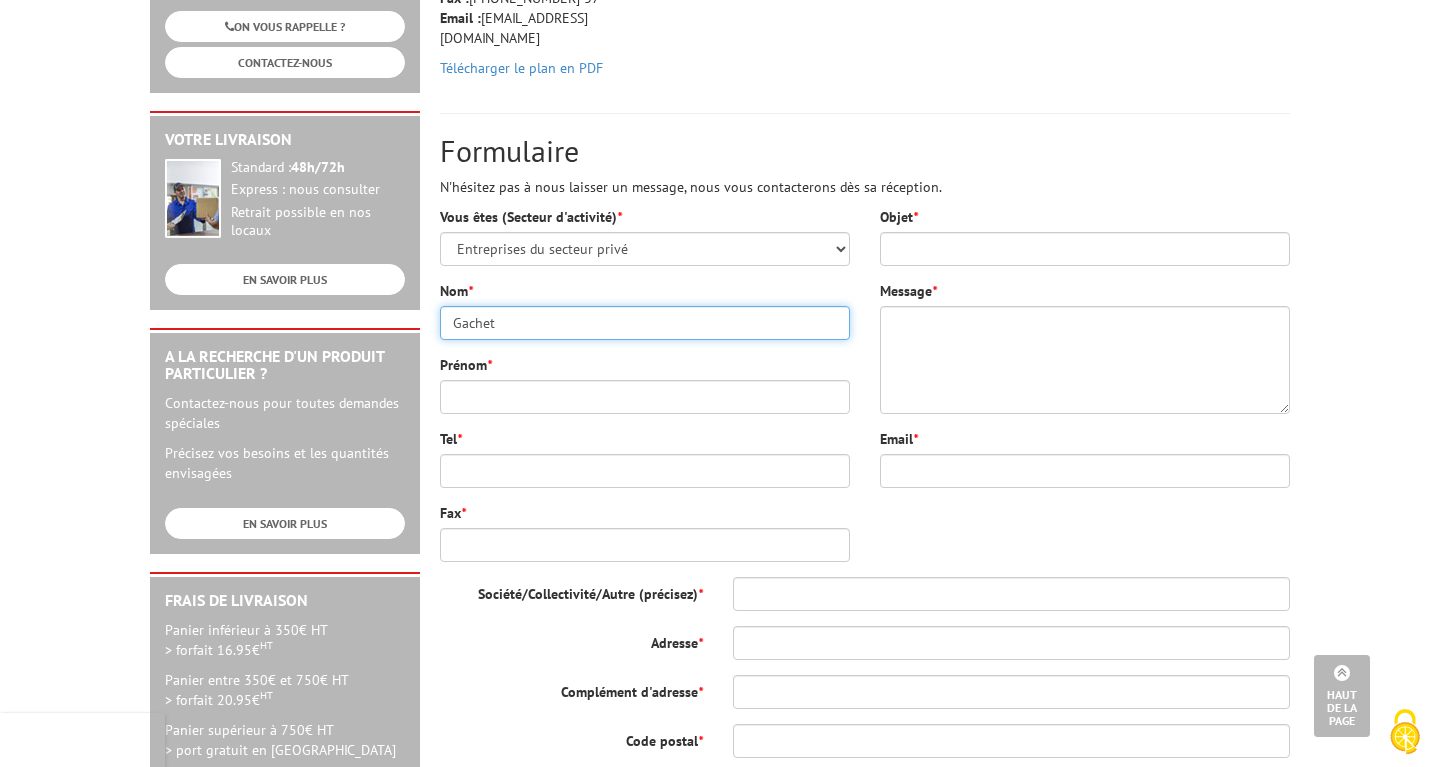 type on "Gachet" 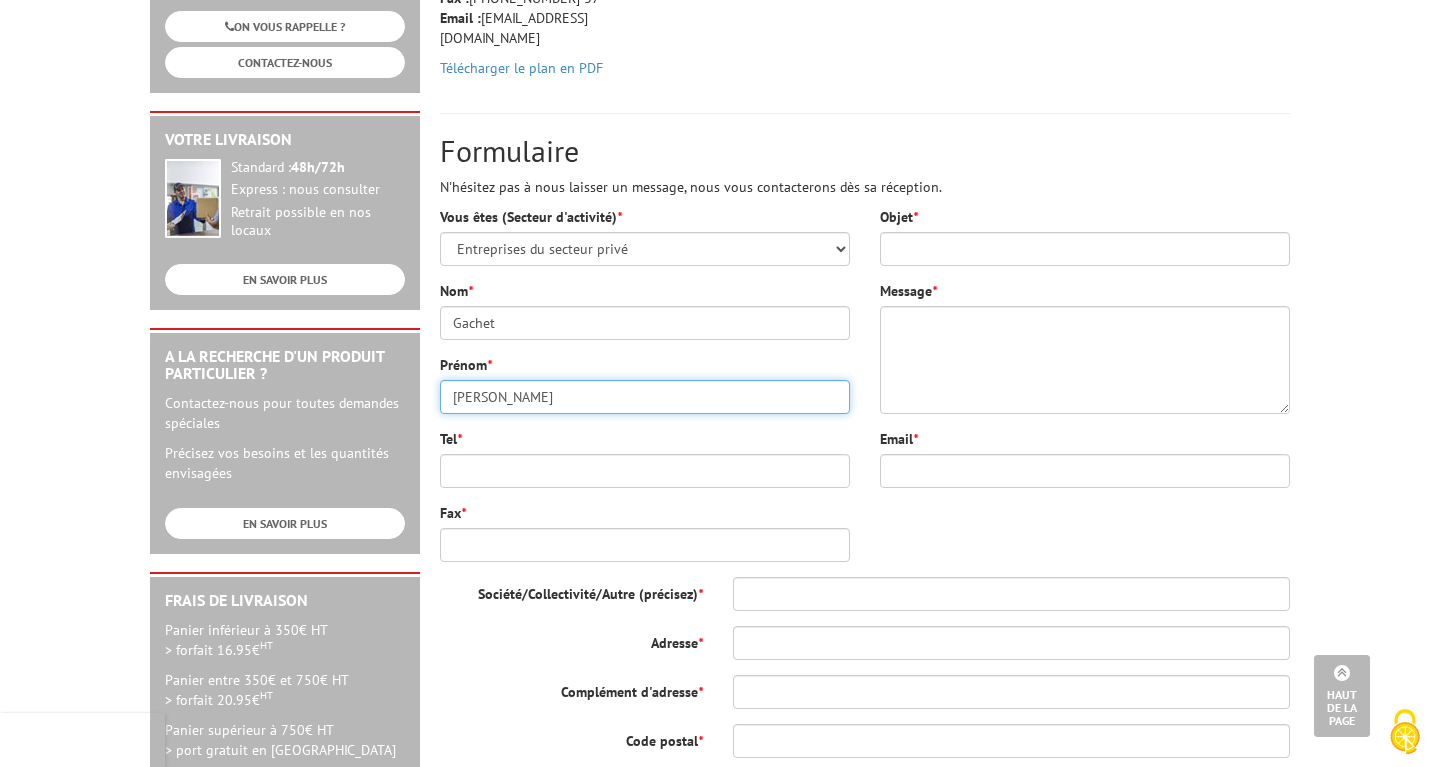 type on "Sarah" 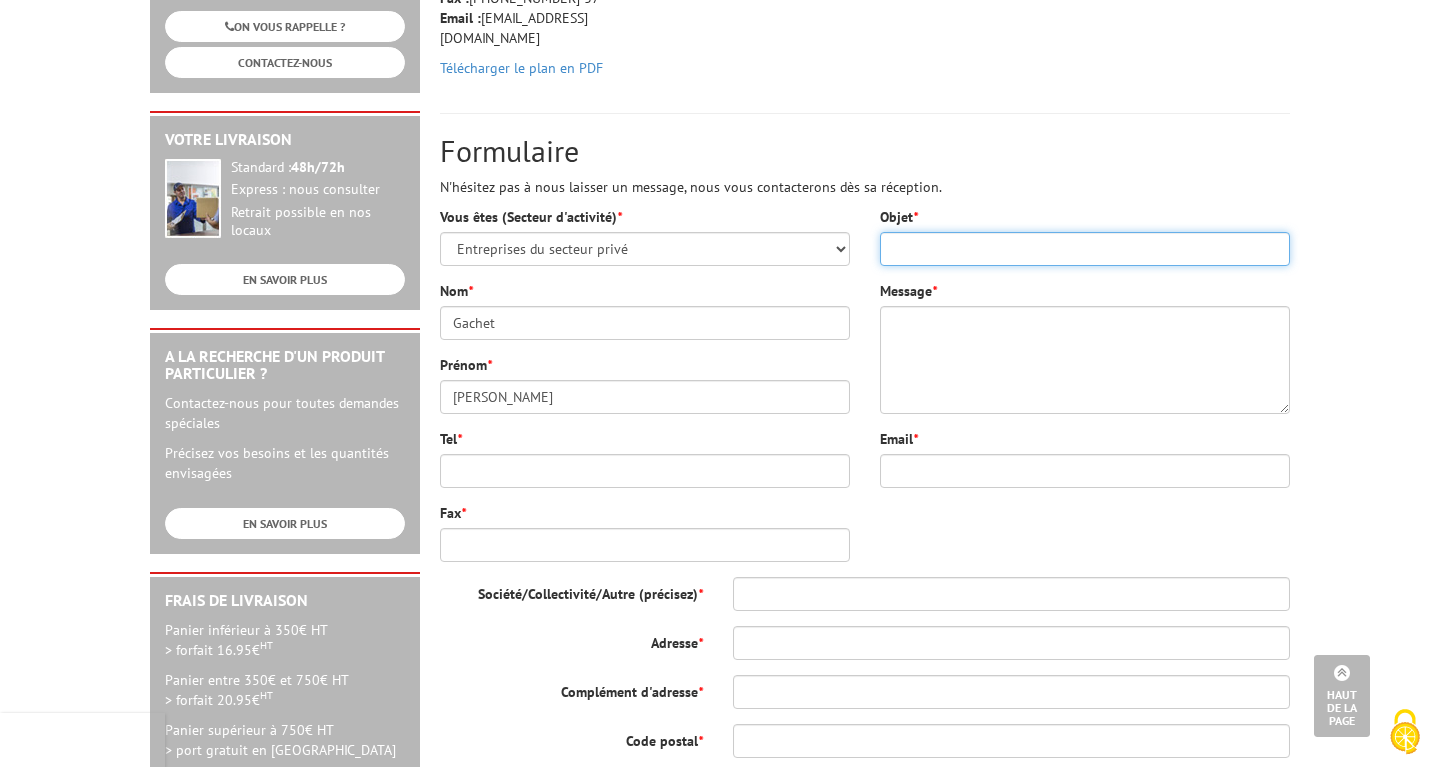 click on "Objet  *" at bounding box center (1085, 249) 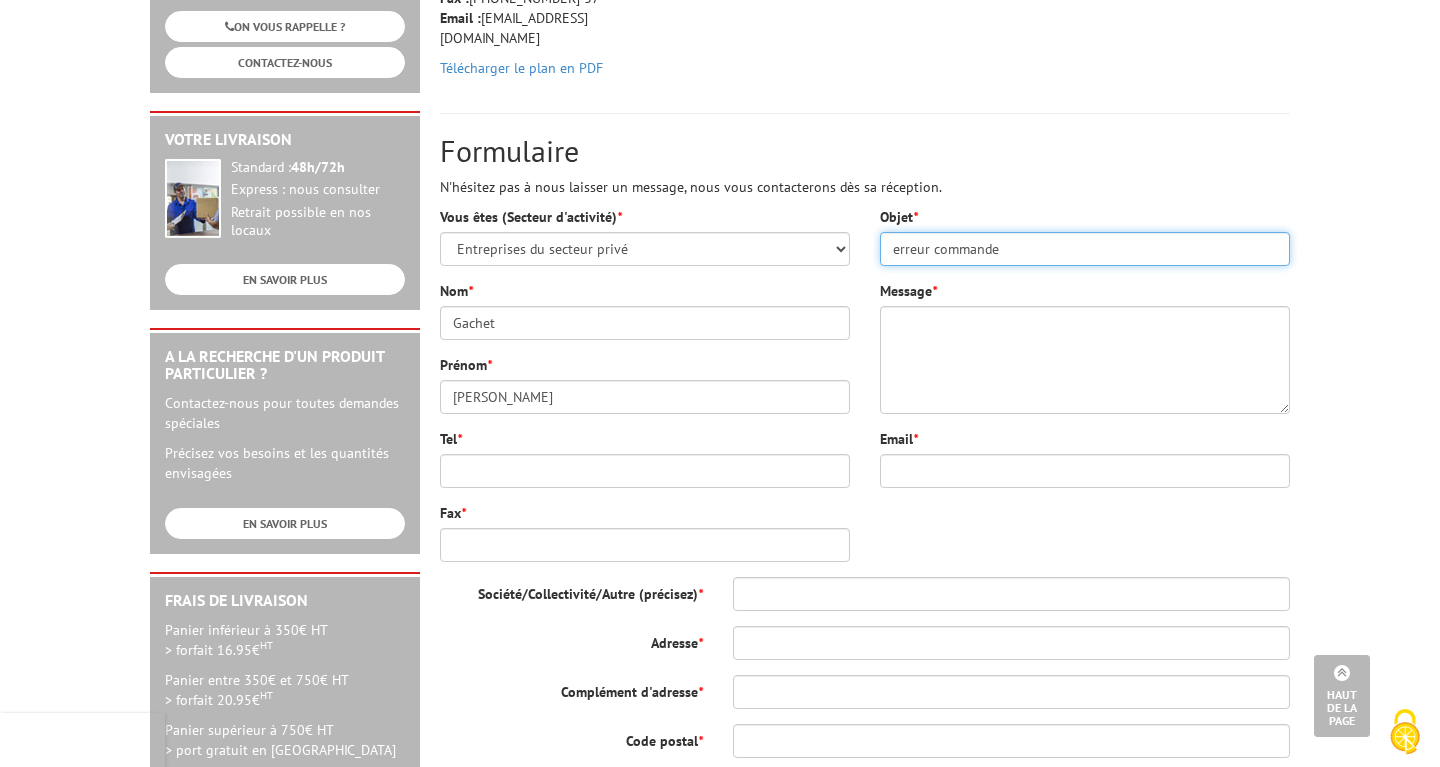 type on "erreur commande" 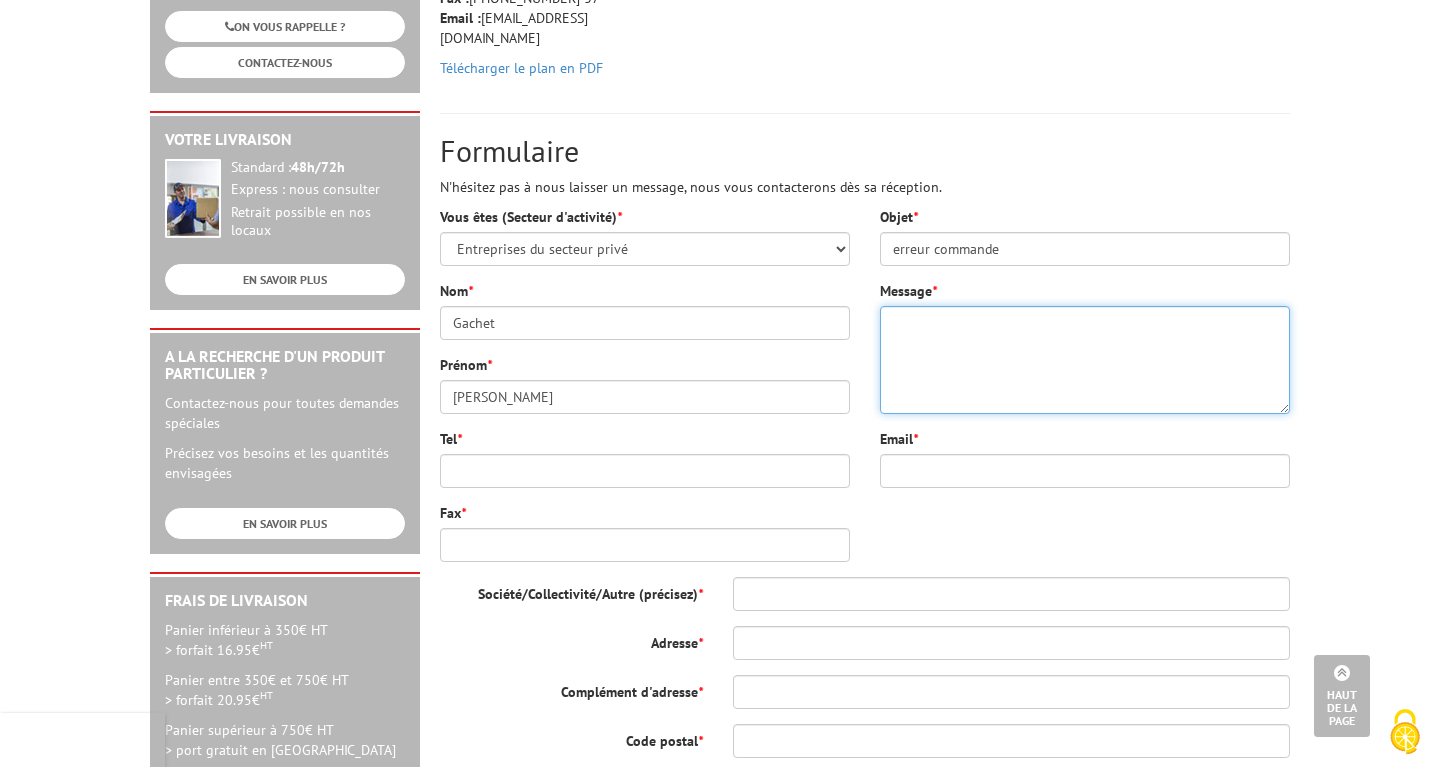 click on "Message  *" at bounding box center [1085, 360] 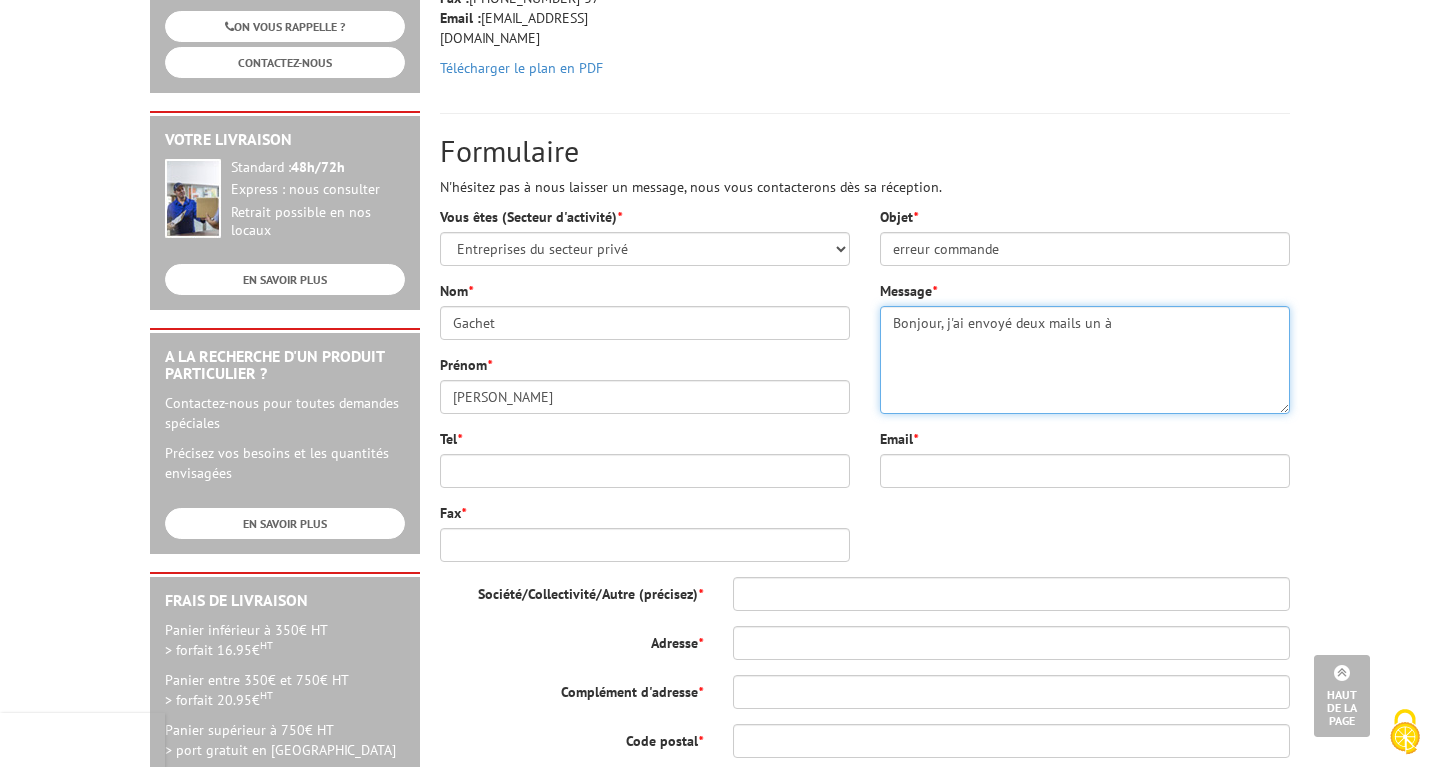 click on "Bonjour, j'ai envoyé deux mails un à" at bounding box center (1085, 360) 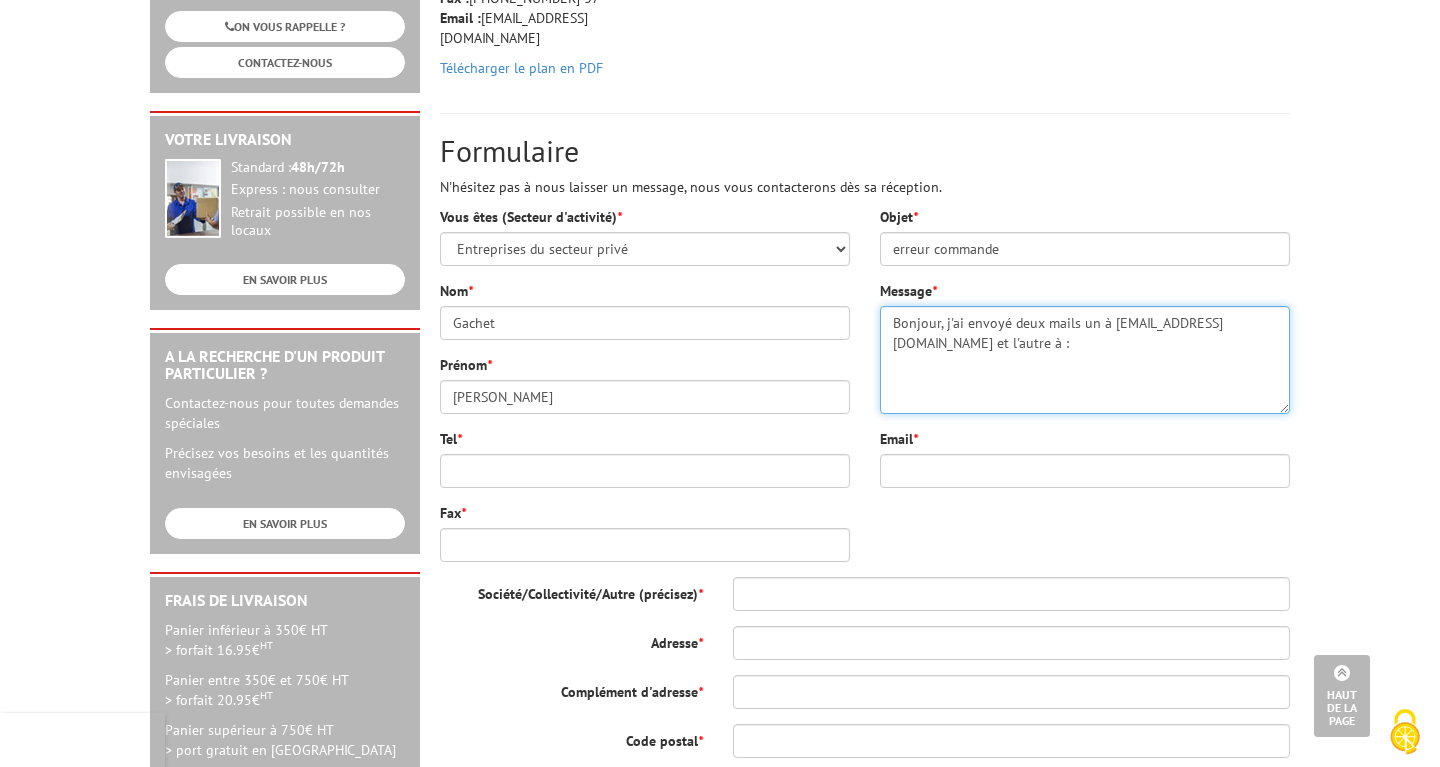 click on "Bonjour, j'ai envoyé deux mails un à info@edimeta.fr et l'autre à :" at bounding box center (1085, 360) 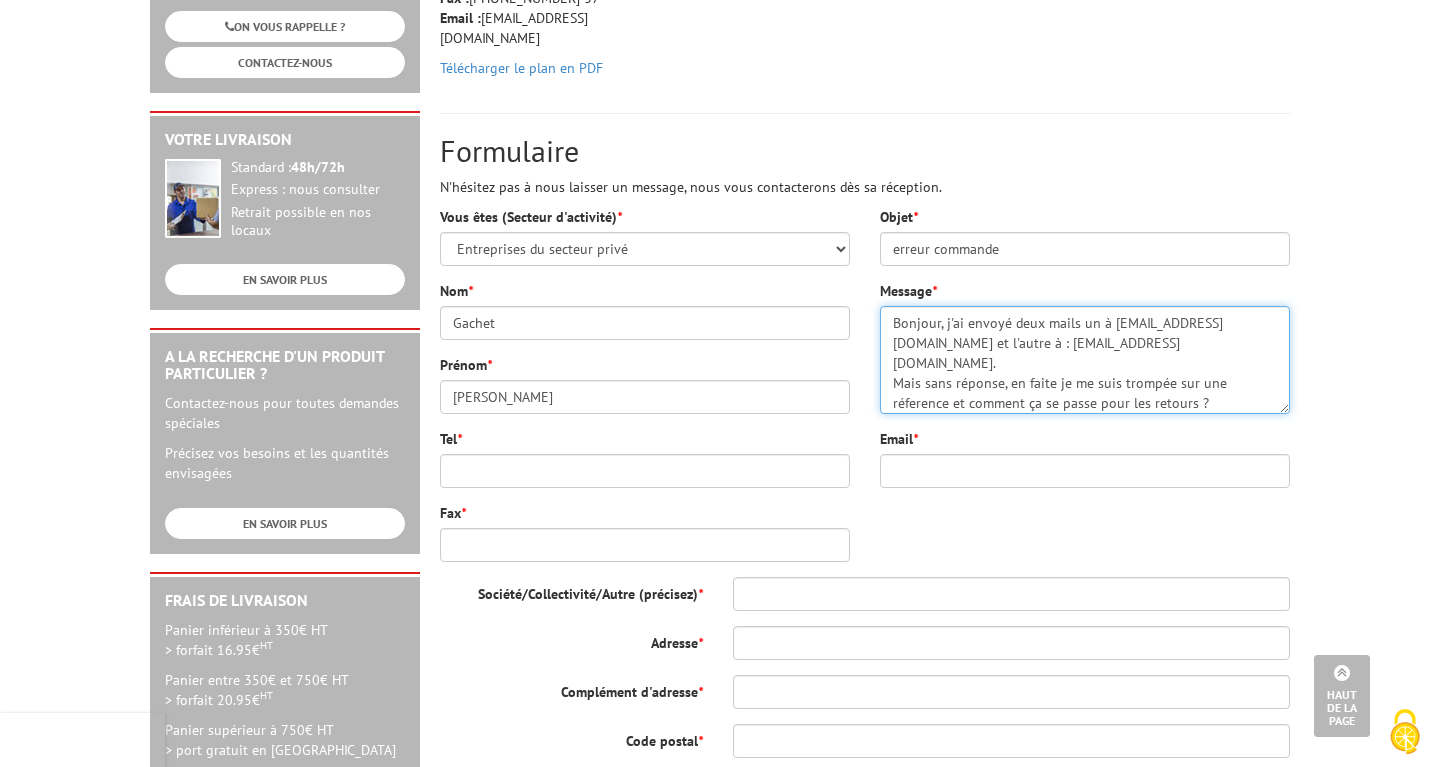 click on "Bonjour, j'ai envoyé deux mails un à info@edimeta.fr et l'autre à : commande@edimeta.fr.
Mais sans réponse, en faite je me suis trompée sur une réference et comment ça se passe pour les retours ?
Merci" at bounding box center [1085, 360] 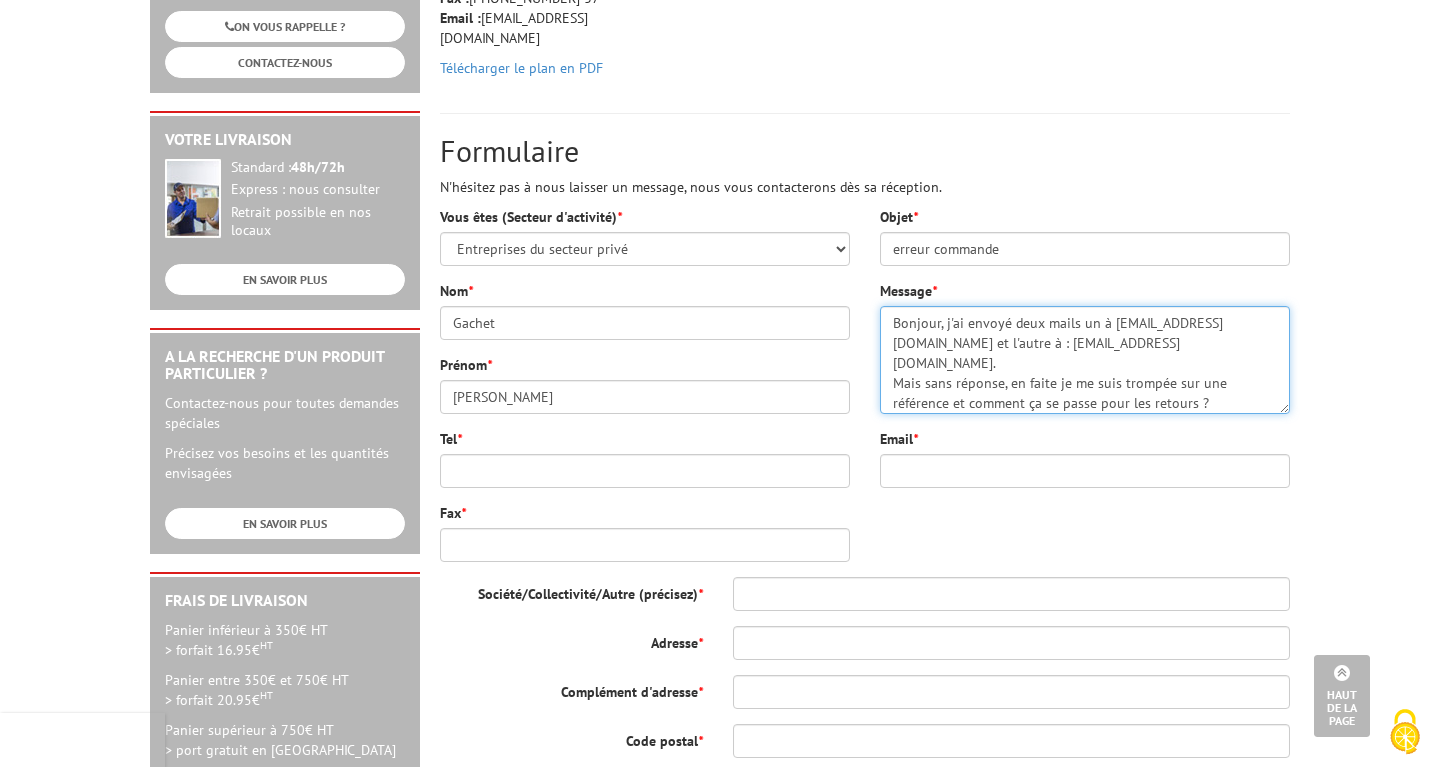 type on "Bonjour, j'ai envoyé deux mails un à info@edimeta.fr et l'autre à : commande@edimeta.fr.
Mais sans réponse, en faite je me suis trompée sur une référence et comment ça se passe pour les retours ?
Merci" 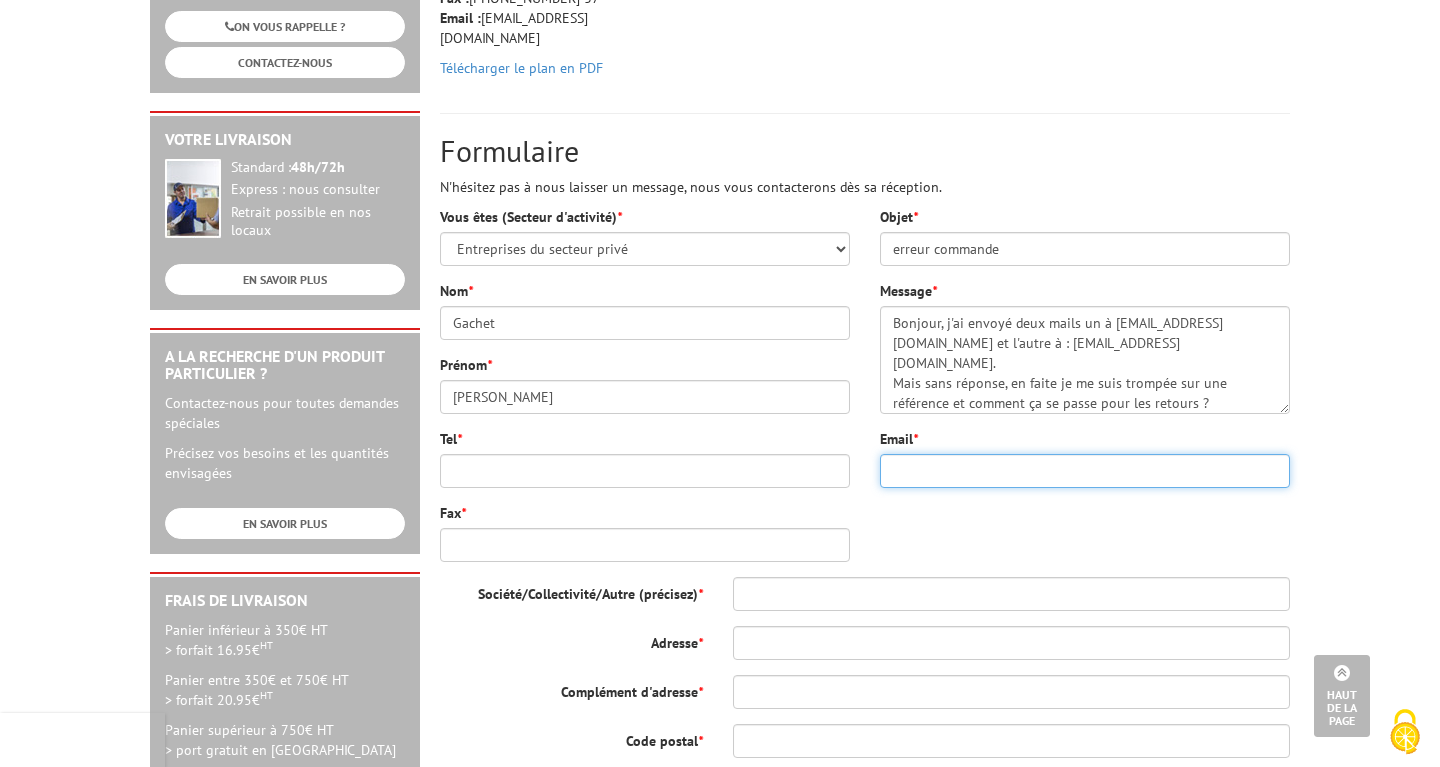 click on "Email  *" at bounding box center (1085, 471) 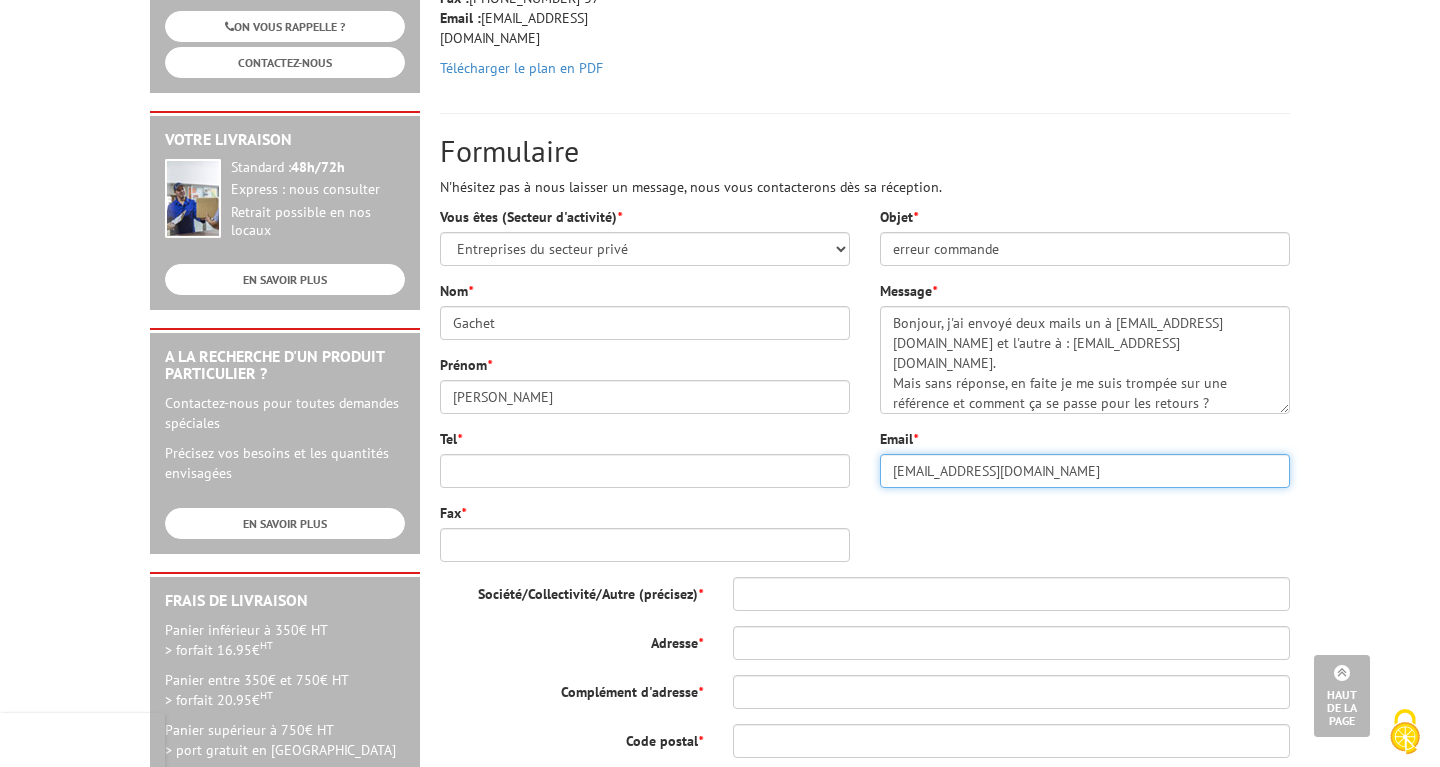 type on "sgachet@rrtl.fr" 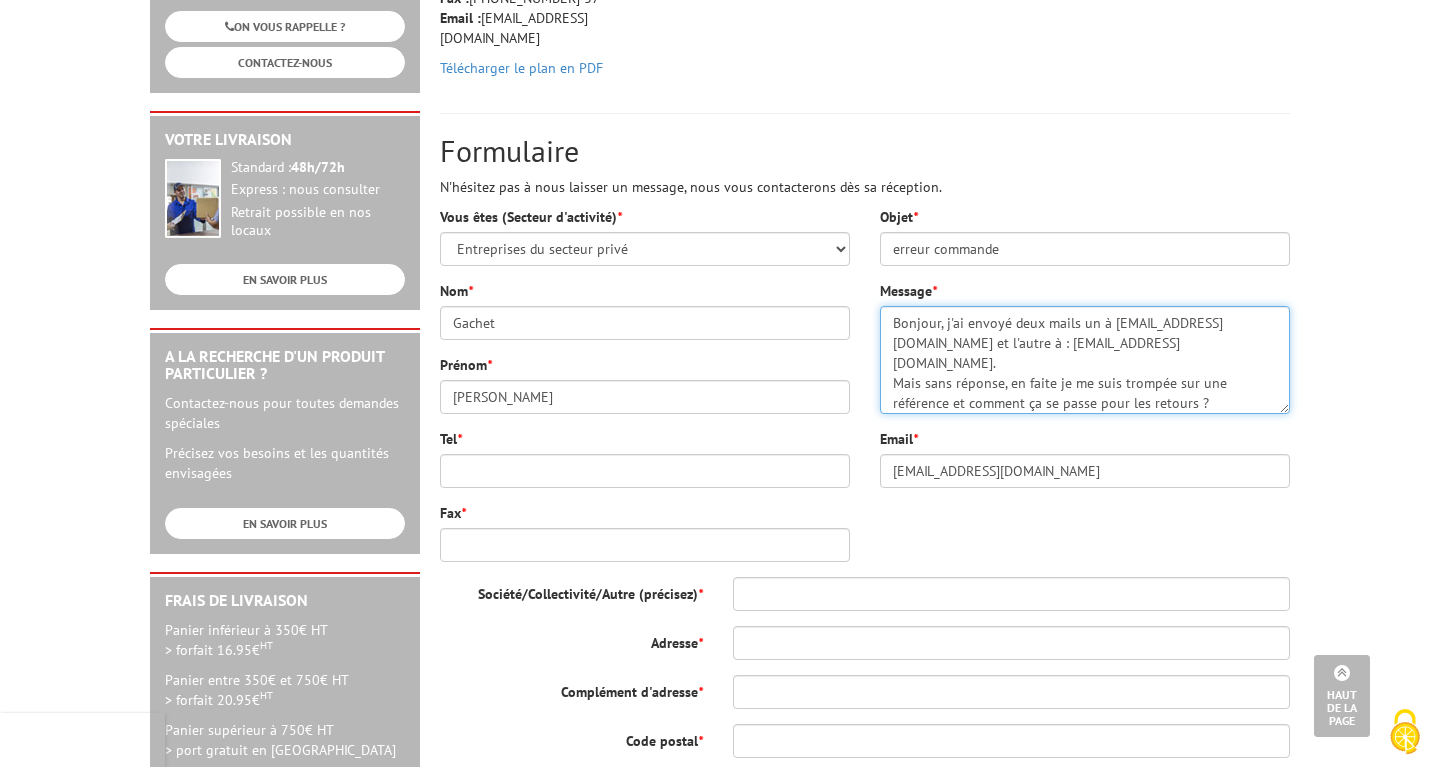 click on "Bonjour, j'ai envoyé deux mails un à info@edimeta.fr et l'autre à : commande@edimeta.fr.
Mais sans réponse, en faite je me suis trompée sur une référence et comment ça se passe pour les retours ?
Merci" at bounding box center [1085, 360] 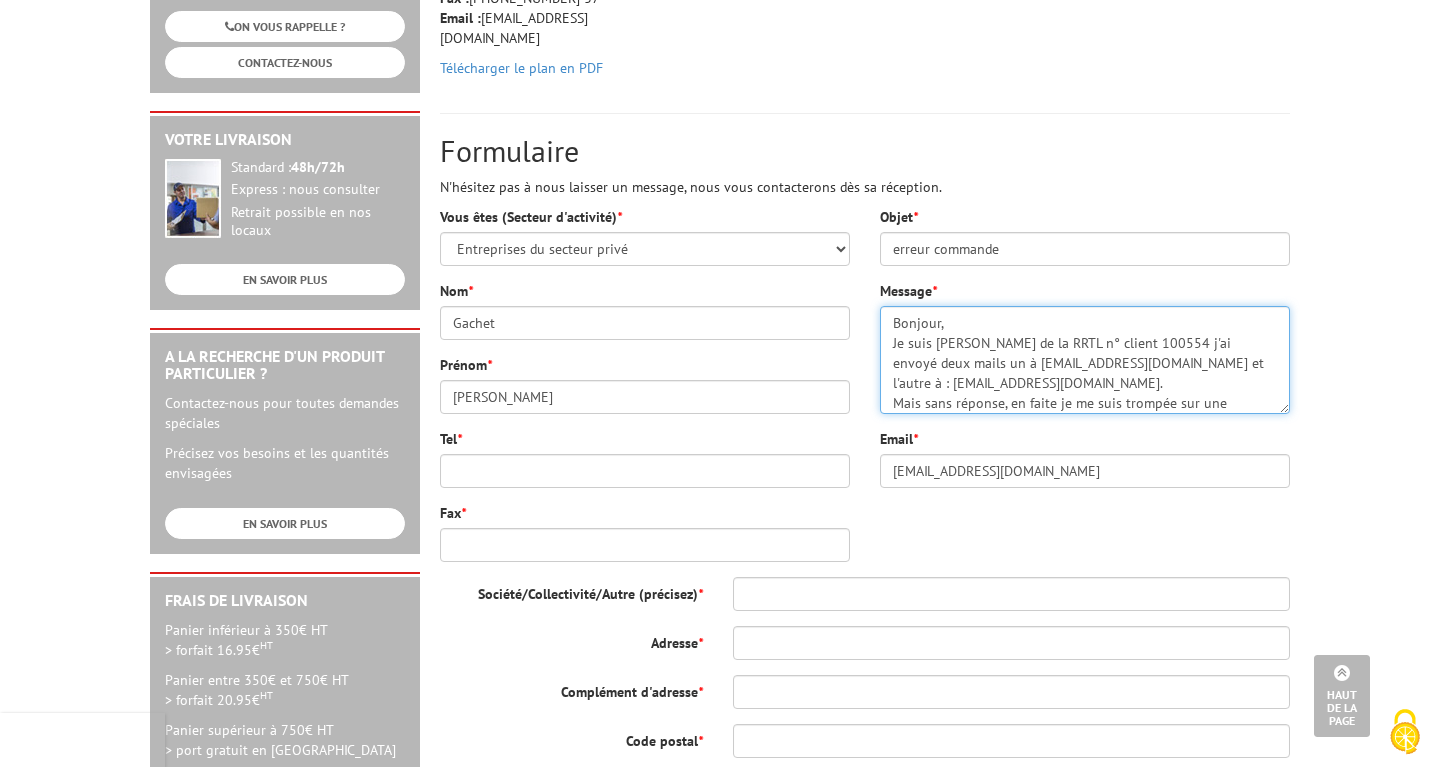 click on "Bonjour,
Je suis Sarah de la RRTL n° client 100554 j'ai envoyé deux mails un à info@edimeta.fr et l'autre à : commande@edimeta.fr.
Mais sans réponse, en faite je me suis trompée sur une référence et comment ça se passe pour les retours ?
Merci" at bounding box center (1085, 360) 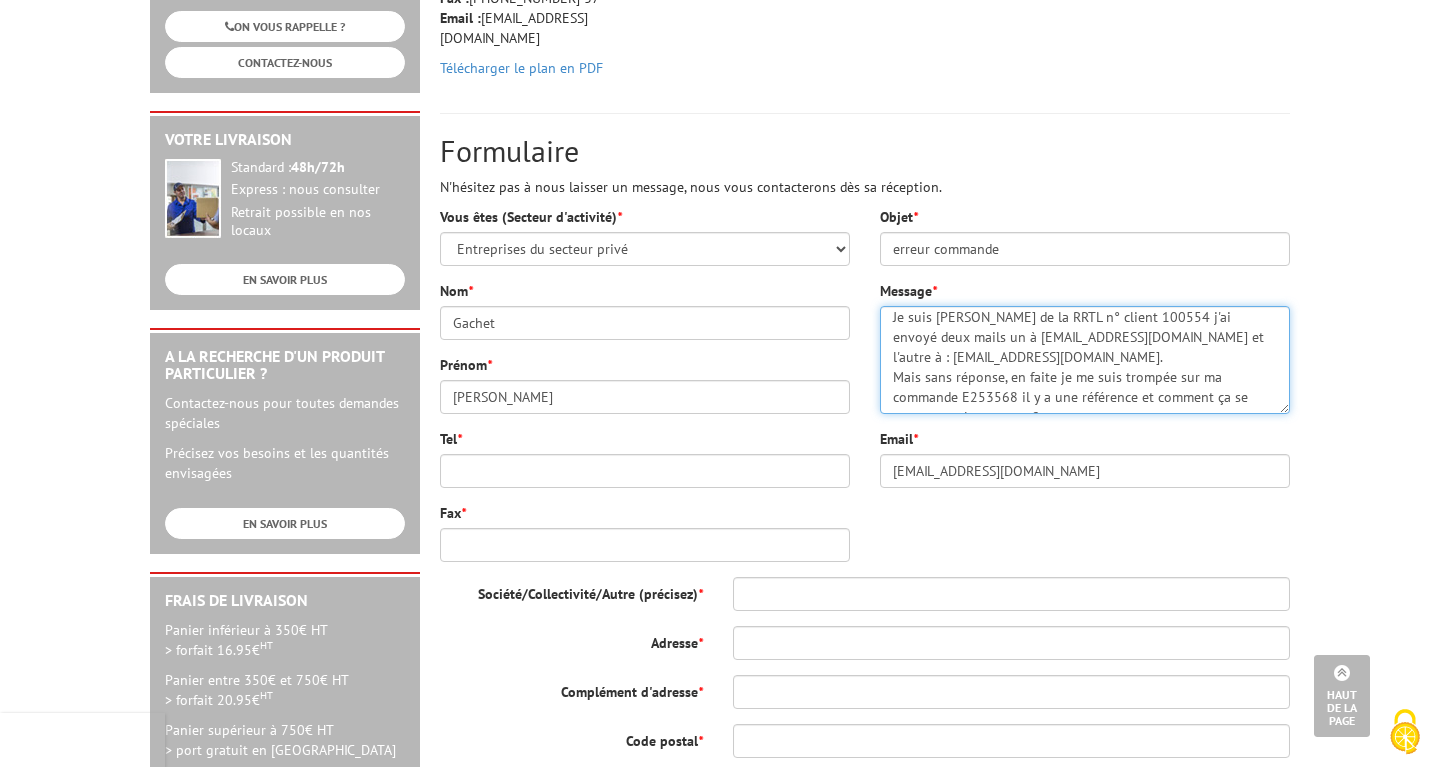 scroll, scrollTop: 46, scrollLeft: 0, axis: vertical 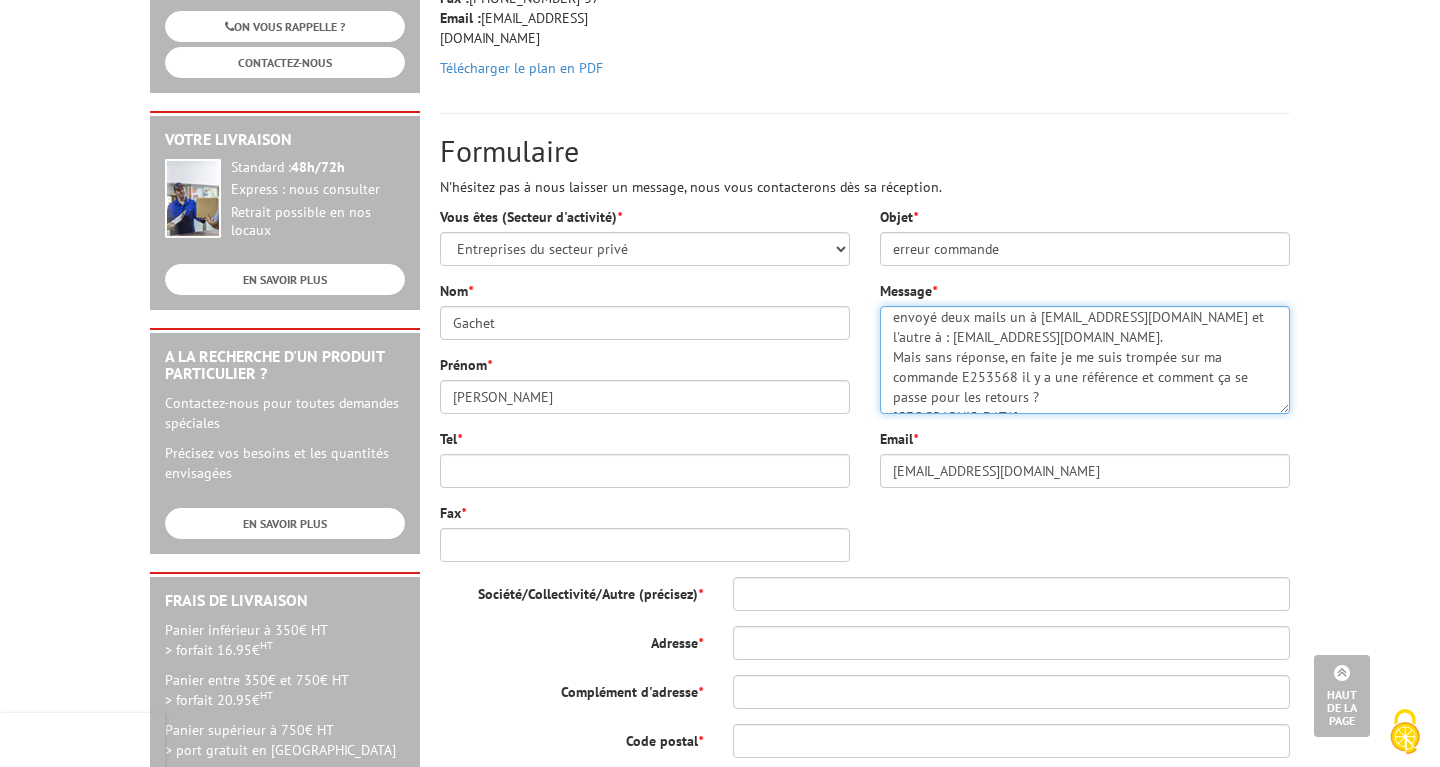 click on "Bonjour,
Je suis Sarah de la RRTL n° client 100554 j'ai envoyé deux mails un à info@edimeta.fr et l'autre à : commande@edimeta.fr.
Mais sans réponse, en faite je me suis trompée sur ma commande E253568 il y a une référence et comment ça se passe pour les retours ?
Merci" at bounding box center [1085, 360] 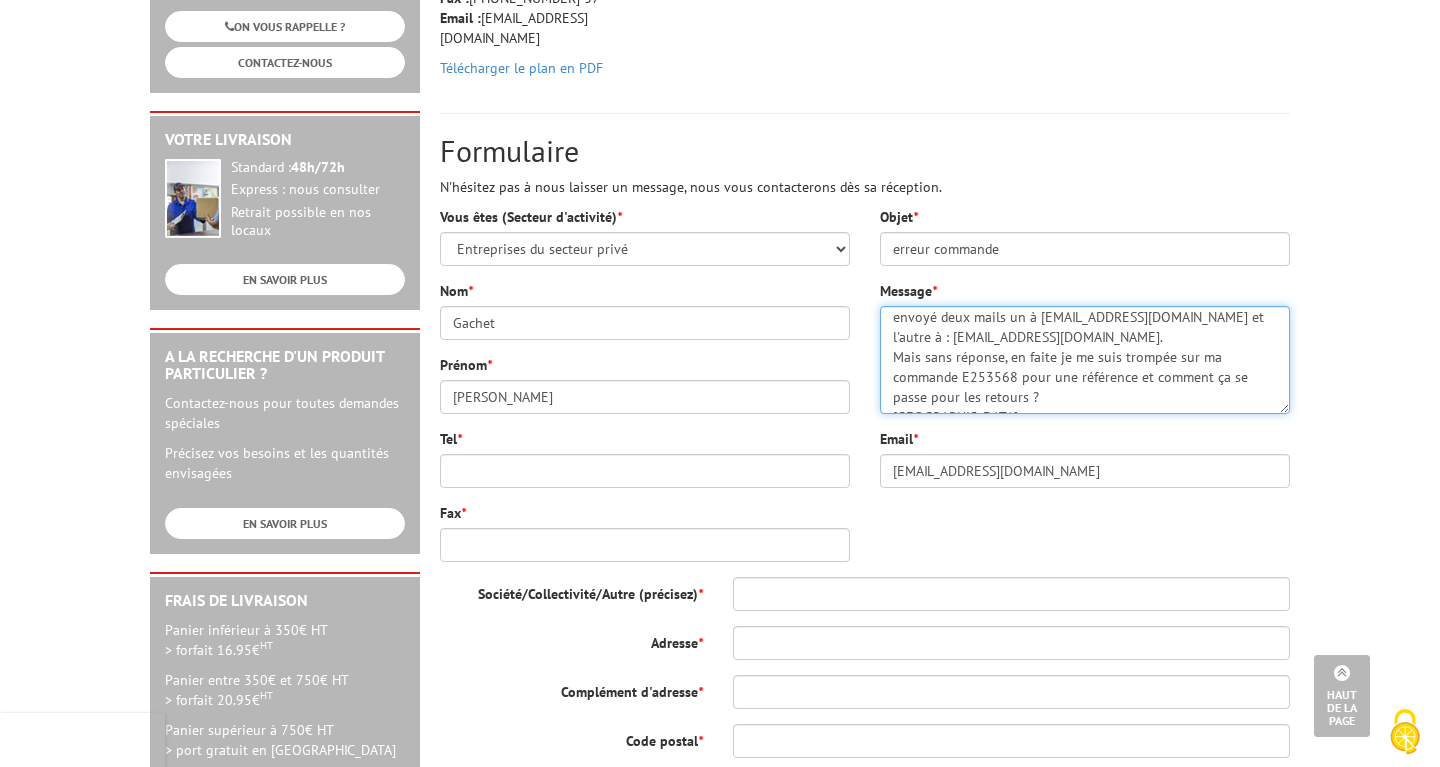 click on "Bonjour,
Je suis Sarah de la RRTL n° client 100554 j'ai envoyé deux mails un à info@edimeta.fr et l'autre à : commande@edimeta.fr.
Mais sans réponse, en faite je me suis trompée sur ma commande E253568 pour une référence et comment ça se passe pour les retours ?
Merci" at bounding box center [1085, 360] 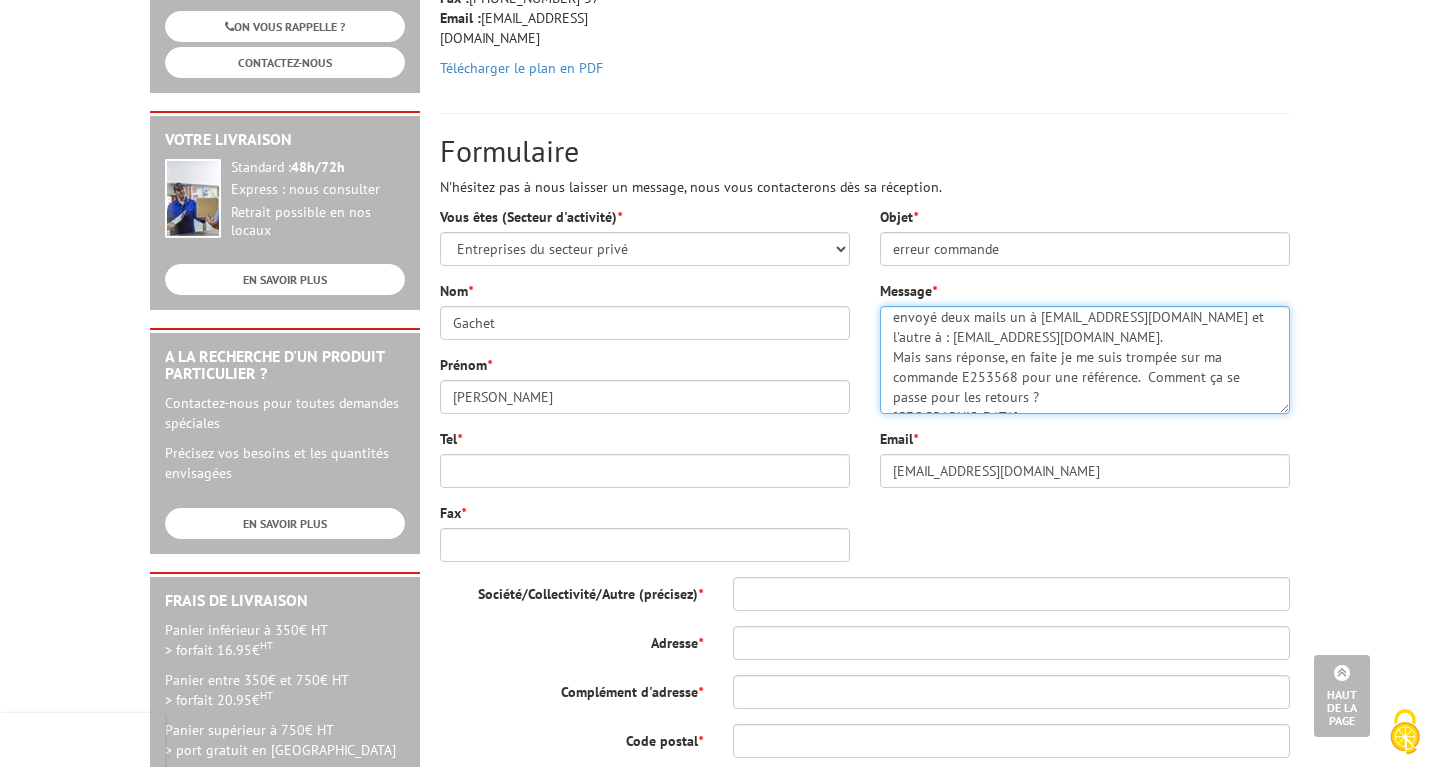 click on "Bonjour,
Je suis Sarah de la RRTL n° client 100554 j'ai envoyé deux mails un à info@edimeta.fr et l'autre à : commande@edimeta.fr.
Mais sans réponse, en faite je me suis trompée sur ma commande E253568 pour une référence.  Comment ça se passe pour les retours ?
Merci" at bounding box center [1085, 360] 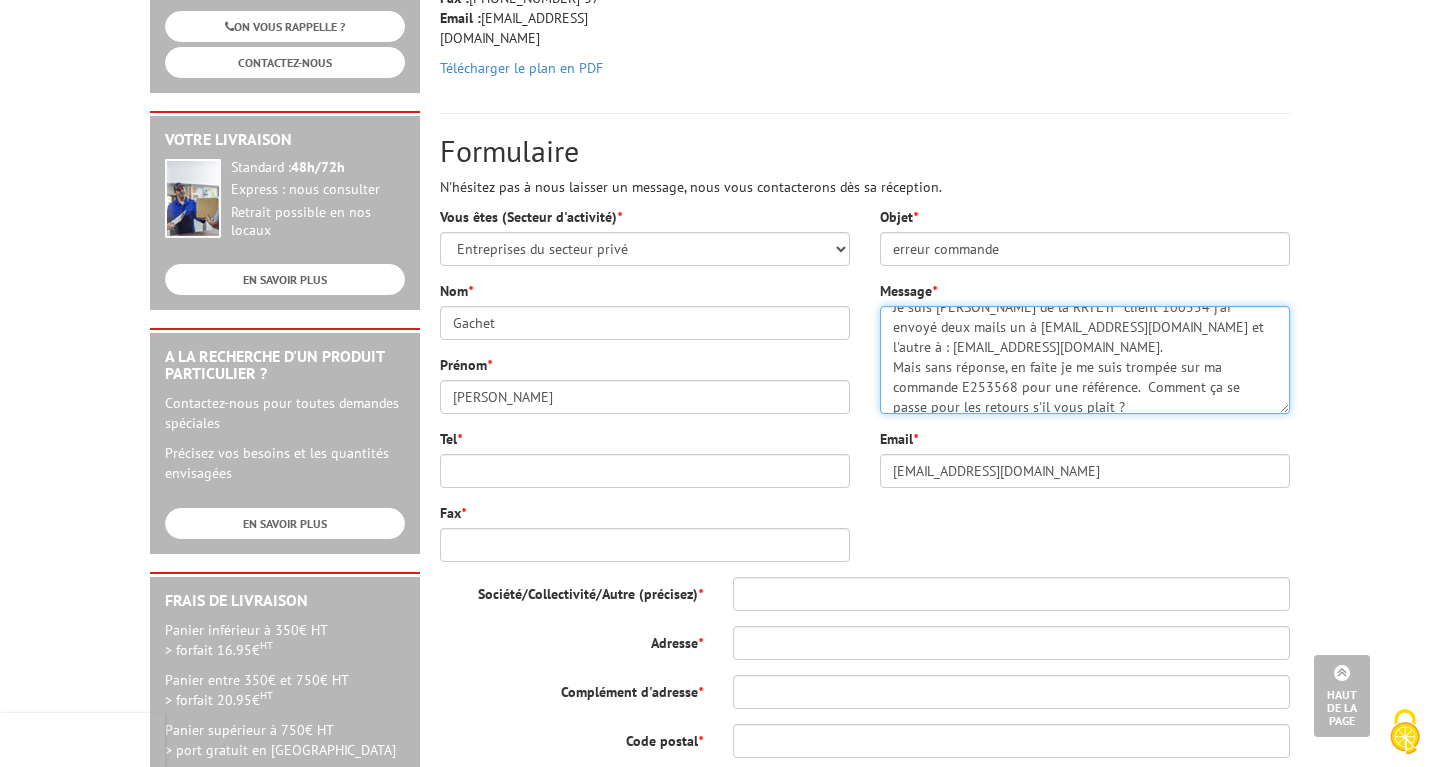 scroll, scrollTop: 46, scrollLeft: 0, axis: vertical 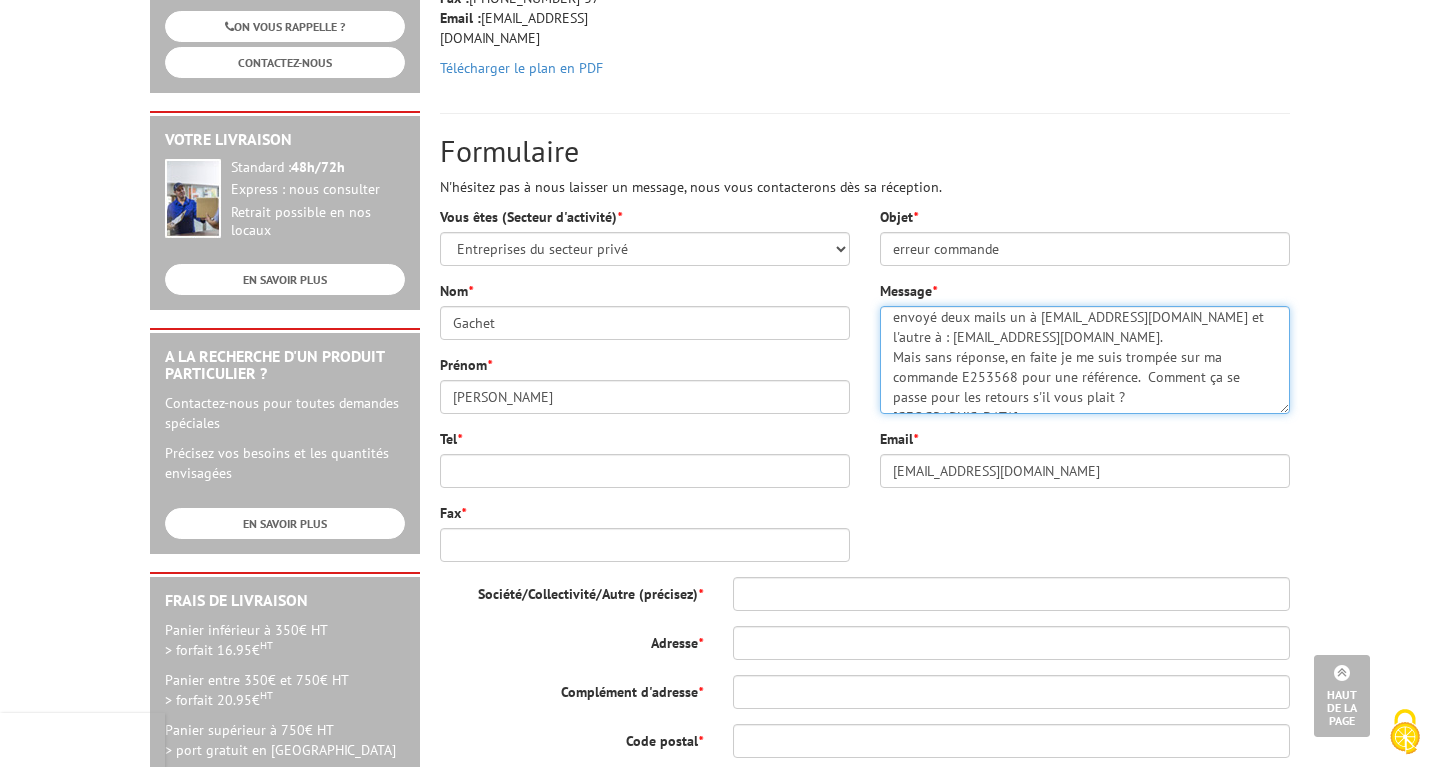 drag, startPoint x: 1087, startPoint y: 379, endPoint x: 897, endPoint y: 341, distance: 193.76274 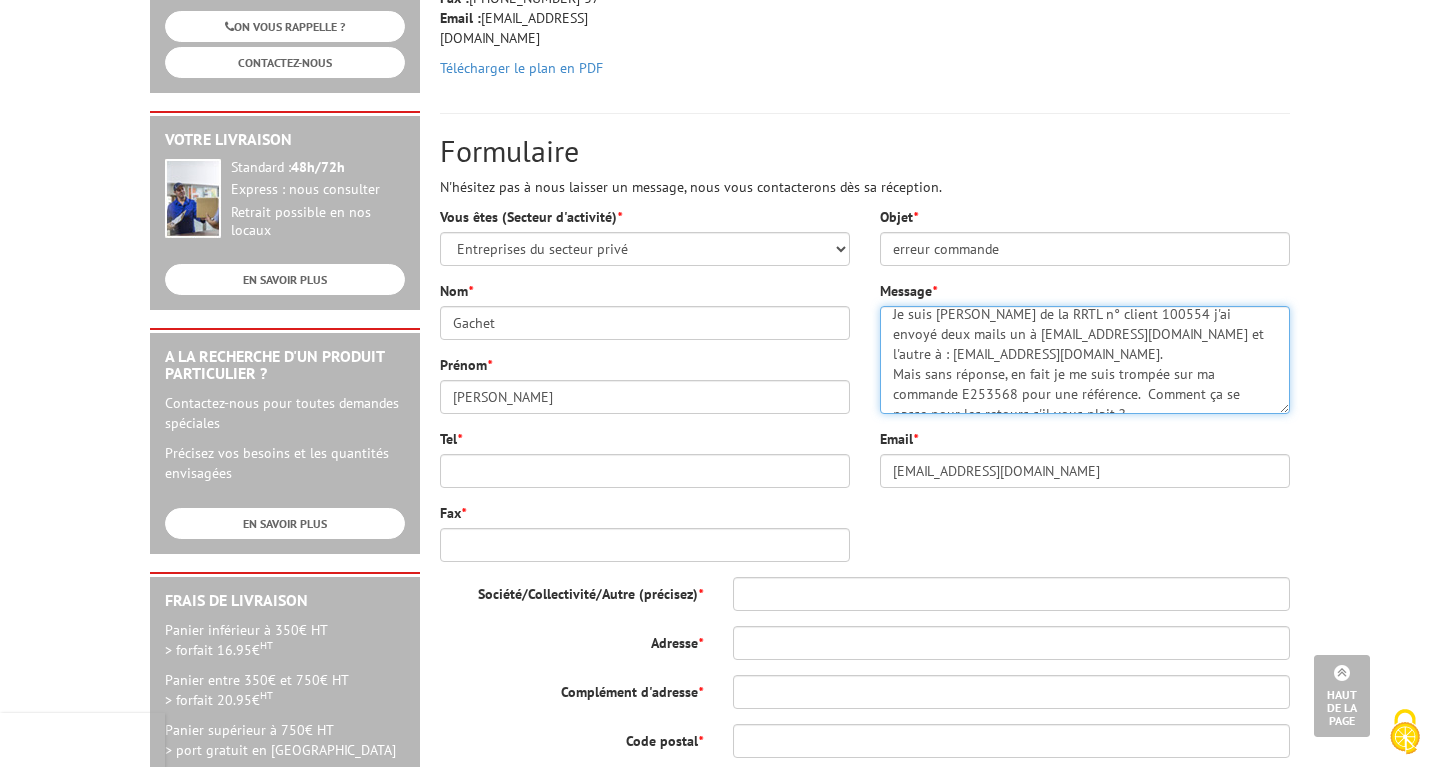 scroll, scrollTop: 46, scrollLeft: 0, axis: vertical 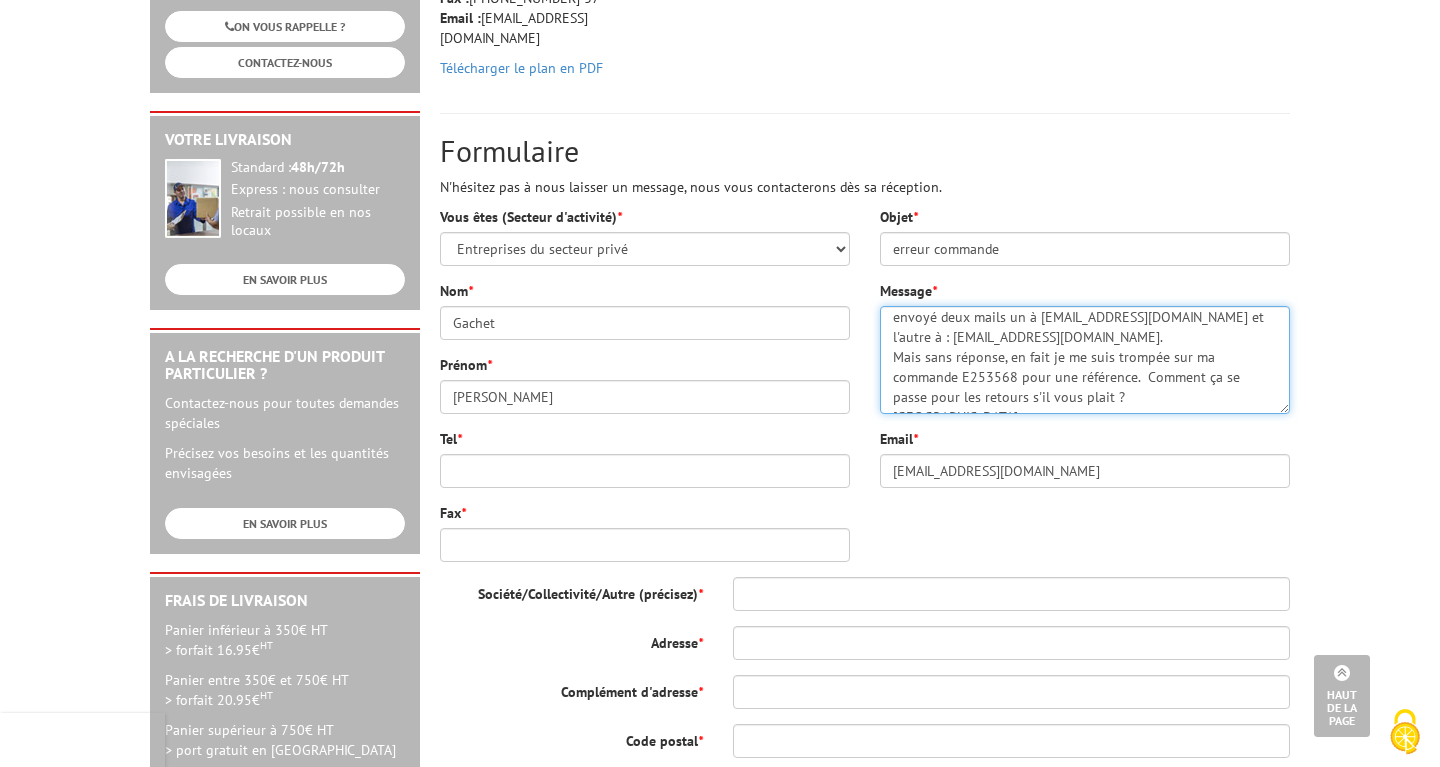 click on "Bonjour,
Je suis Sarah de la RRTL n° client 100554 j'ai envoyé deux mails un à info@edimeta.fr et l'autre à : commande@edimeta.fr.
Mais sans réponse, en fait je me suis trompée sur ma commande E253568 pour une référence.  Comment ça se passe pour les retours s'il vous plait ?
Merci" at bounding box center [1085, 360] 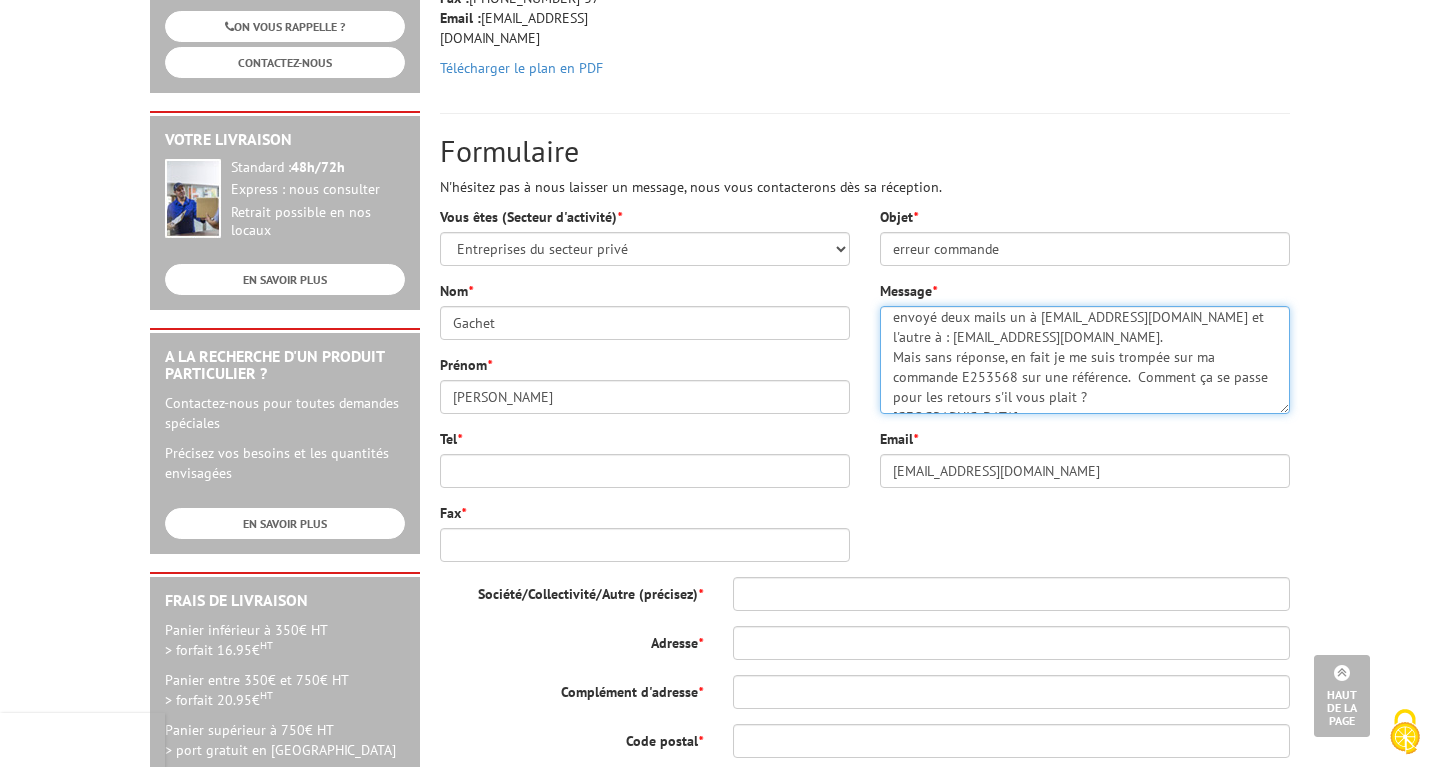 scroll, scrollTop: 510, scrollLeft: 0, axis: vertical 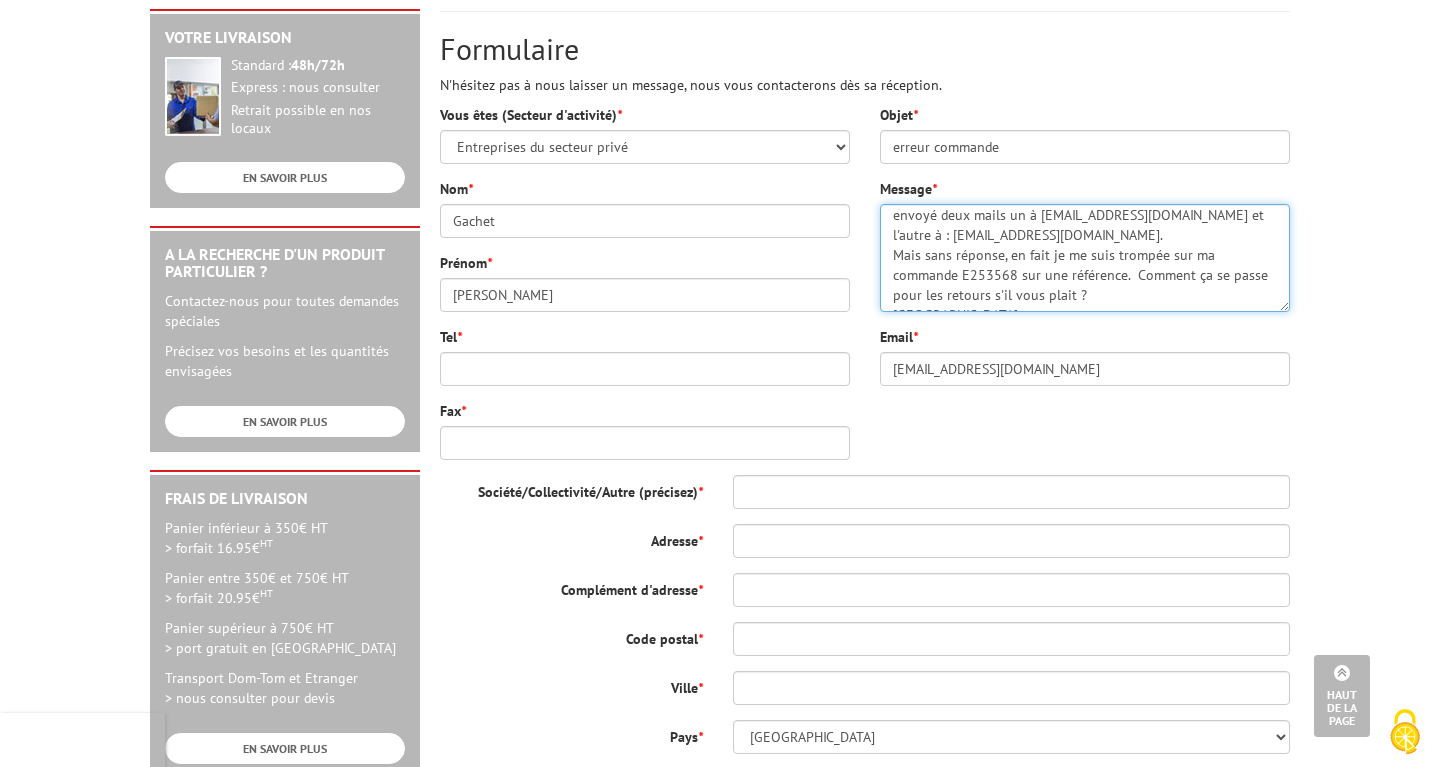 type on "Bonjour,
Je suis Sarah de la RRTL n° client 100554 j'ai envoyé deux mails un à info@edimeta.fr et l'autre à : commande@edimeta.fr.
Mais sans réponse, en fait je me suis trompée sur ma commande E253568 sur une référence.  Comment ça se passe pour les retours s'il vous plait ?
Merci" 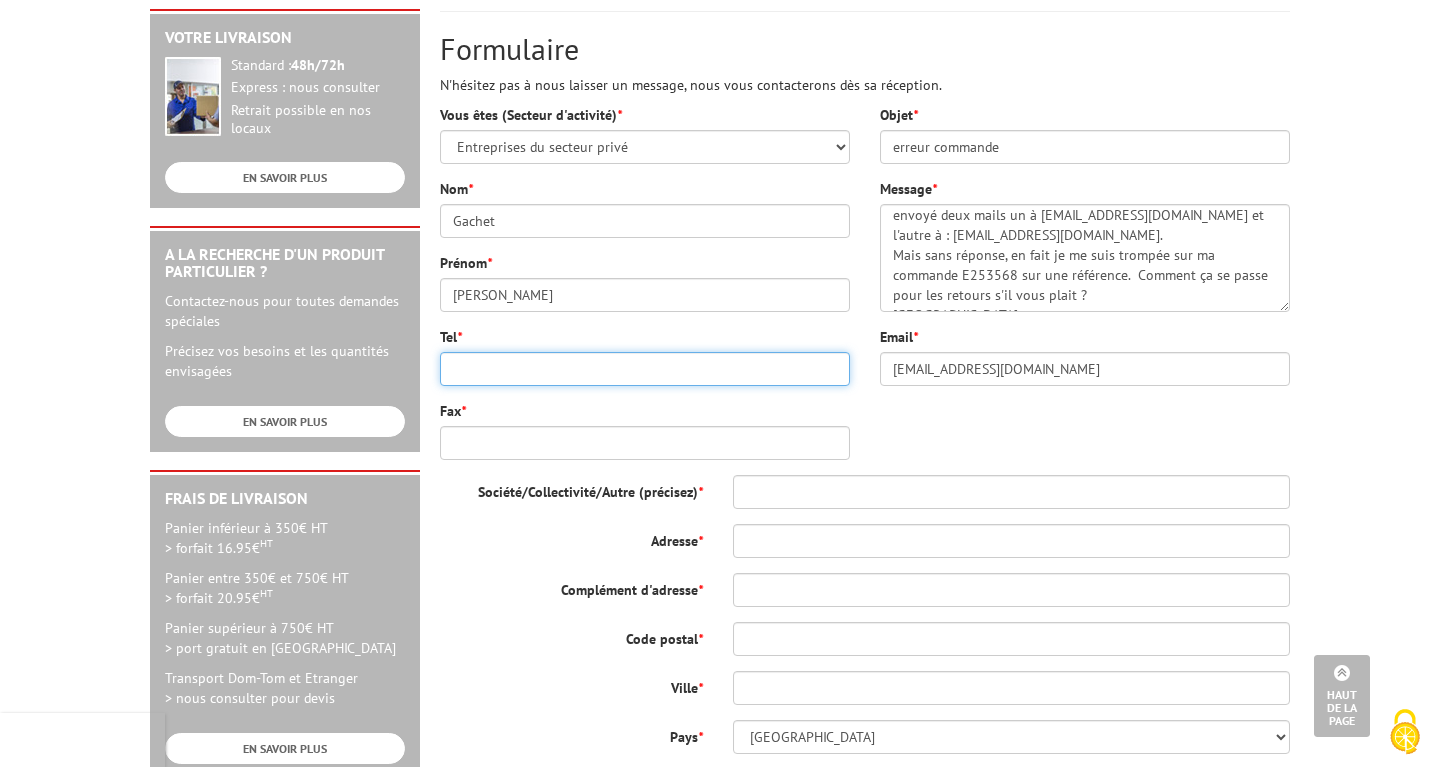 click on "Tel  *" at bounding box center (645, 369) 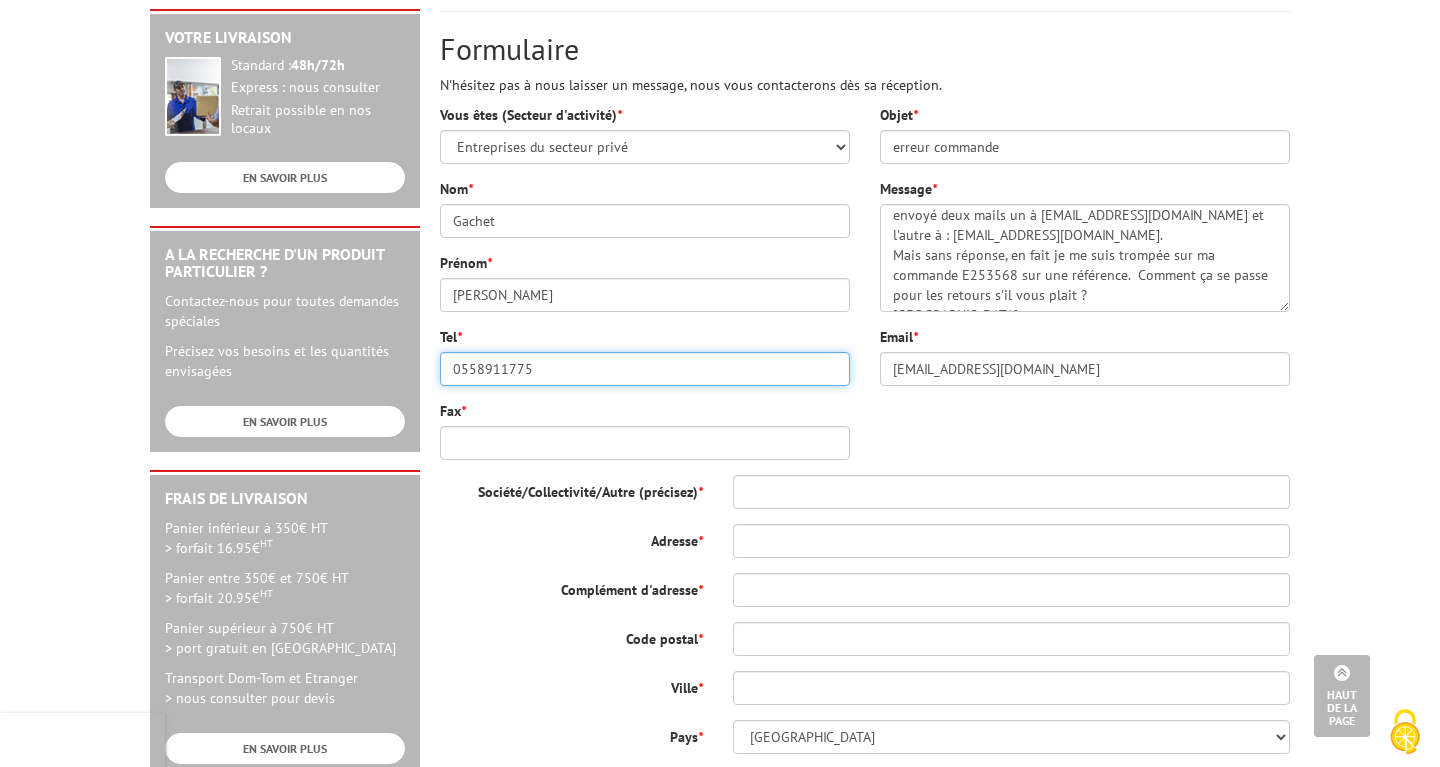 type on "0558911775" 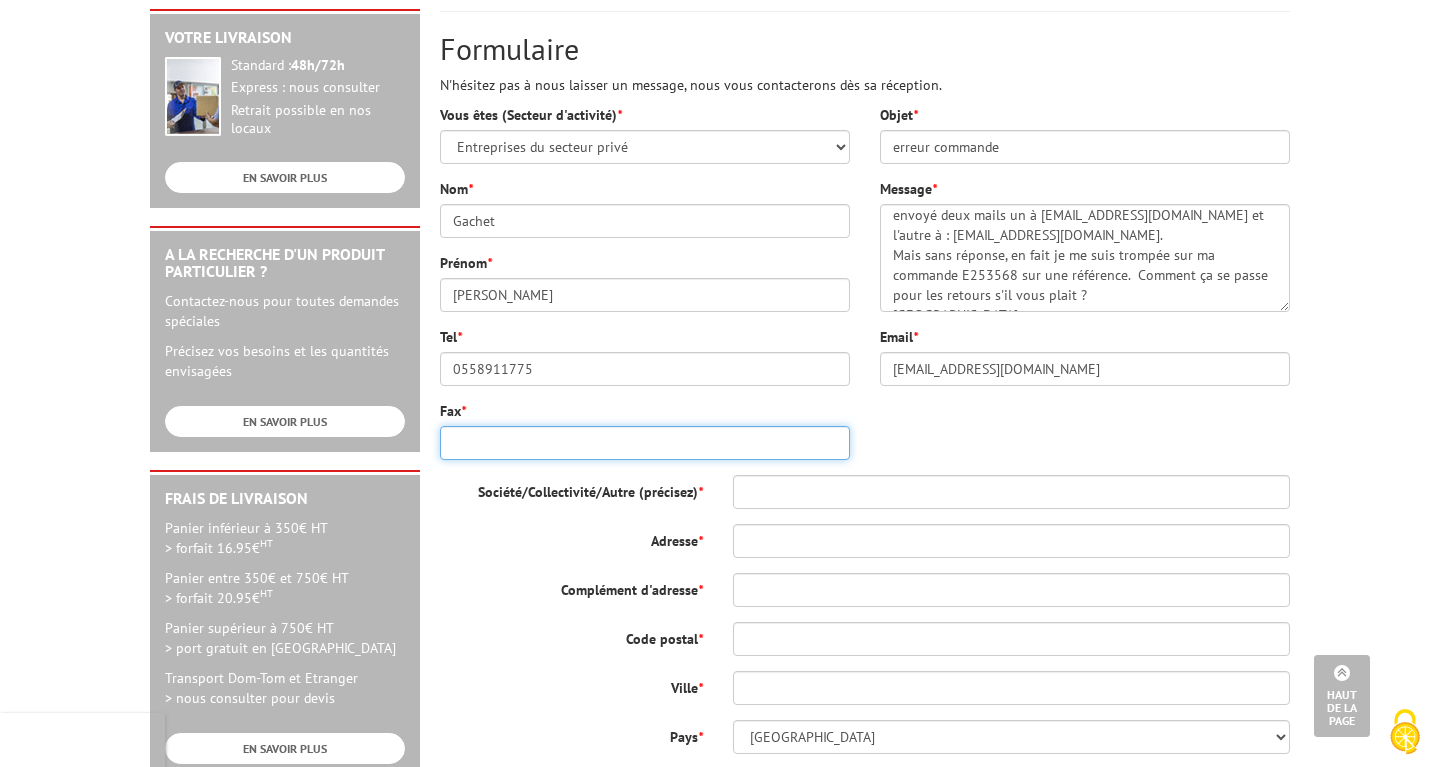 click on "Fax  *" at bounding box center [645, 443] 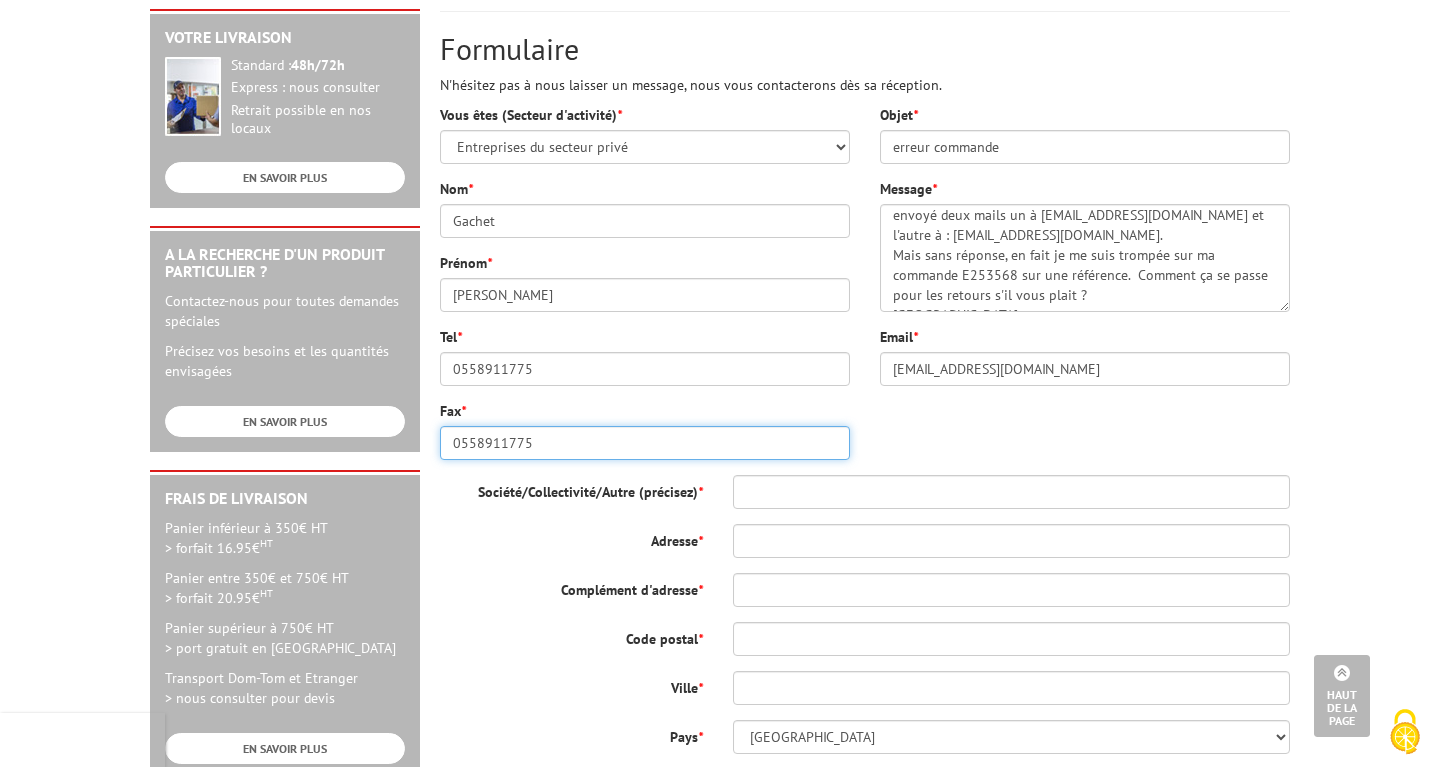 type on "0558911775" 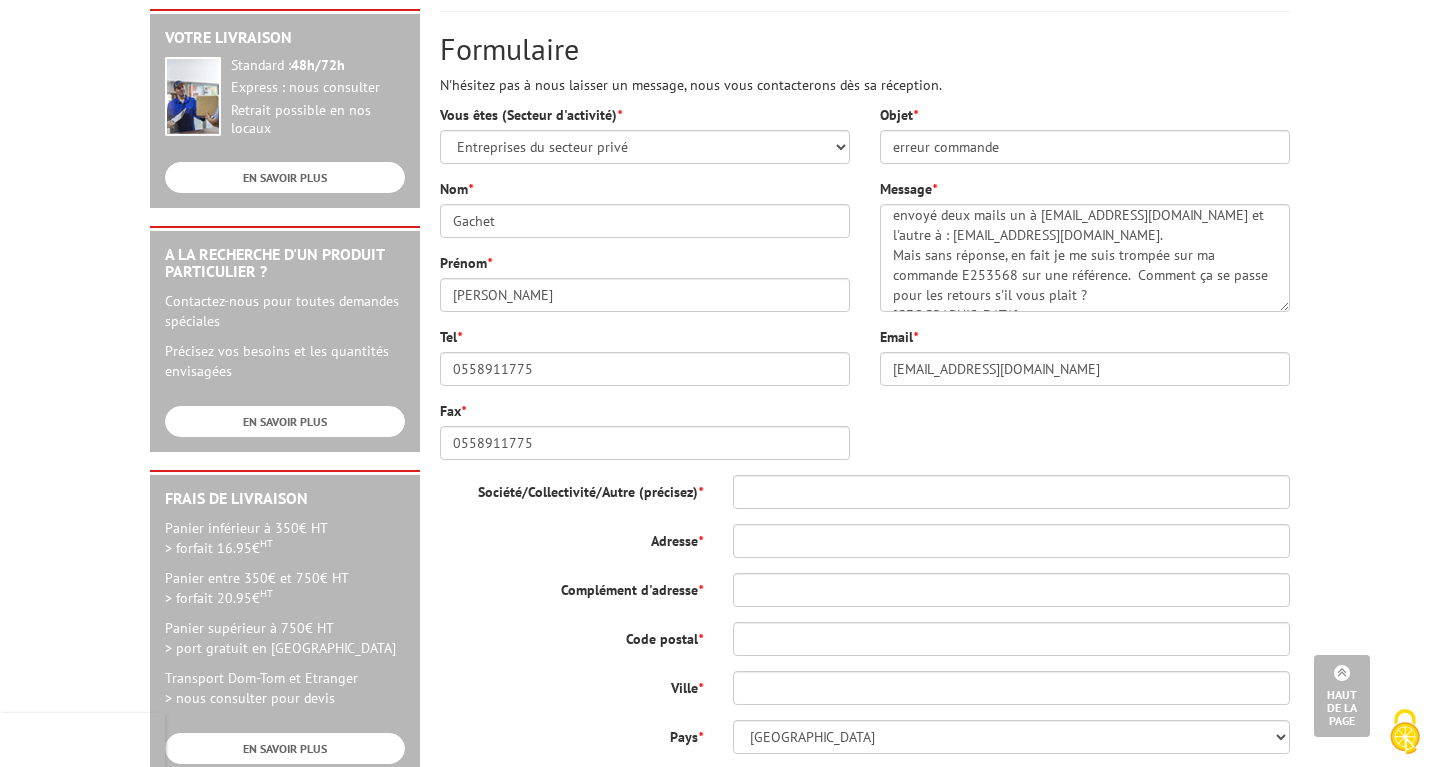 click on "Vous êtes (Secteur d'activité)  *
Sélectionner votre statut
Administrations et collectivités
Magasins et commerces
Entreprises du secteur privé
Comités d'entreprises
Nom  *
Gachet
Prénom  *
Sarah
Tel  *
0558911775
Fax  *
0558911775
Objet  * *" at bounding box center (865, 508) 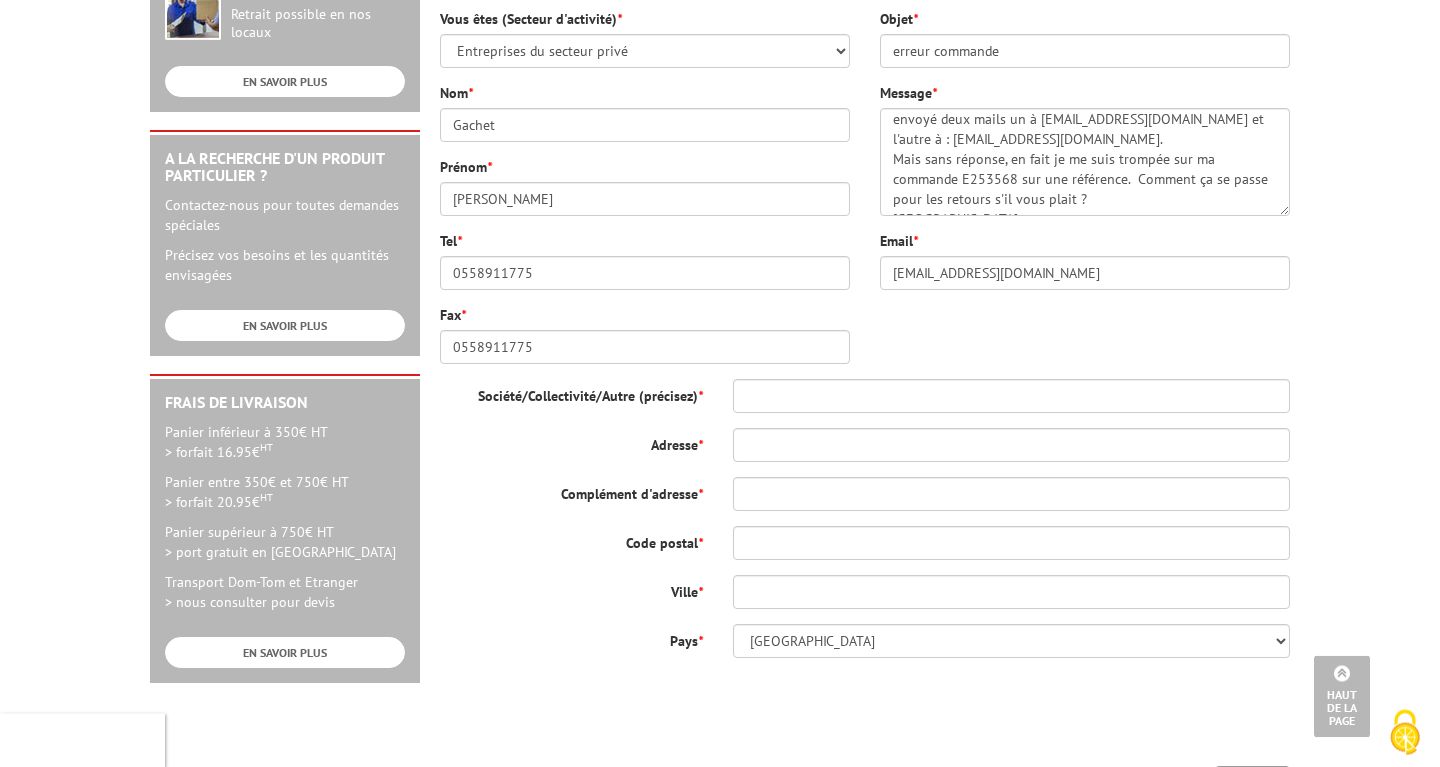 scroll, scrollTop: 612, scrollLeft: 0, axis: vertical 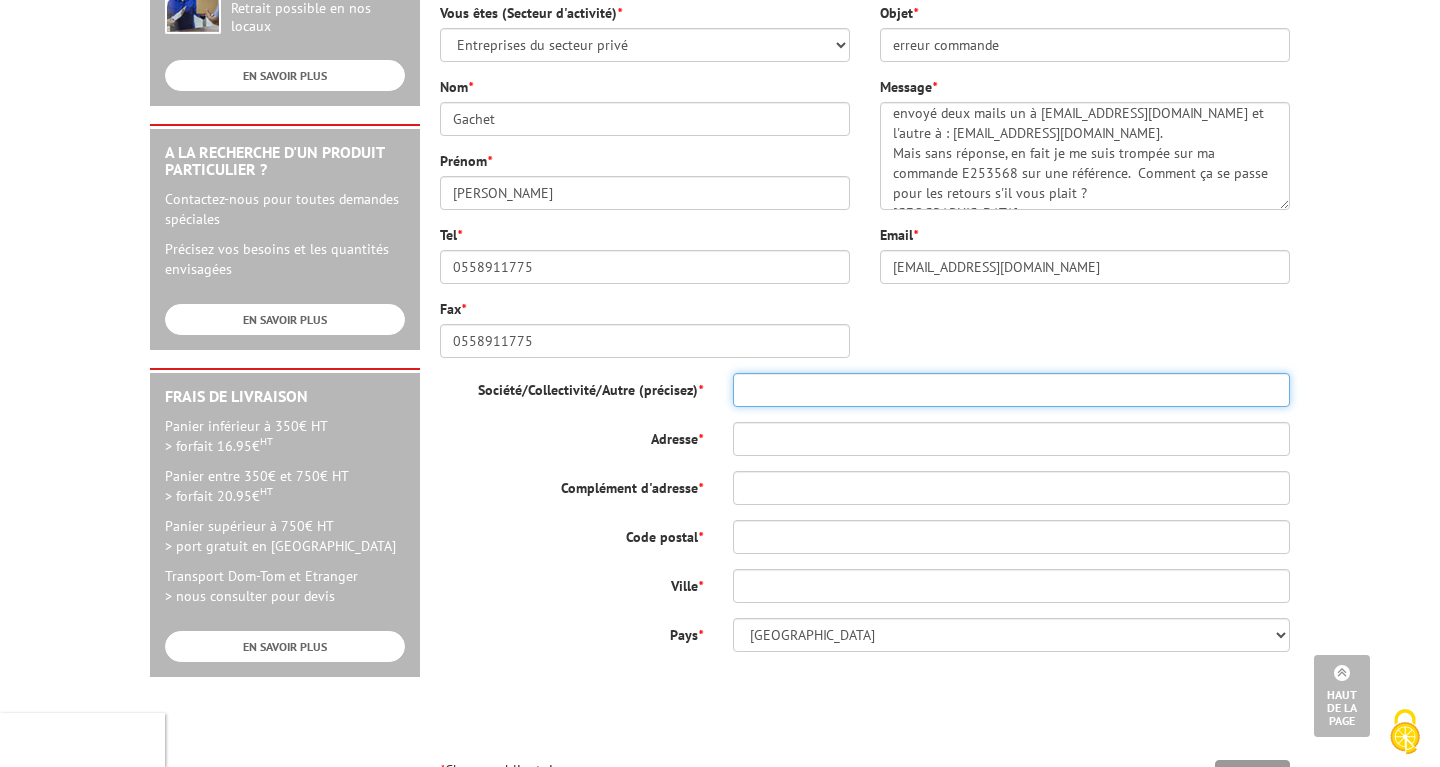 click on "Société/Collectivité/Autre
(précisez)  *" at bounding box center (1011, 390) 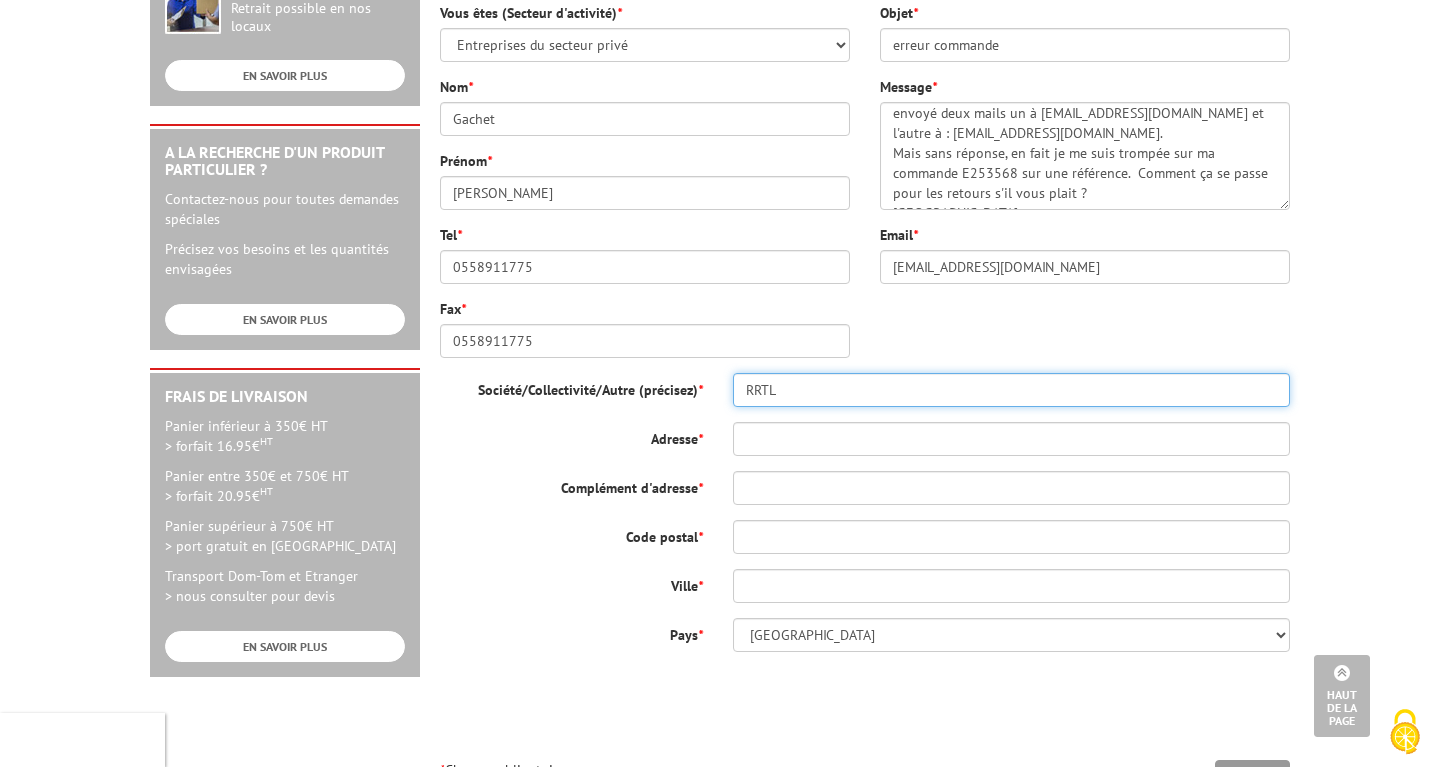 type on "RRTL" 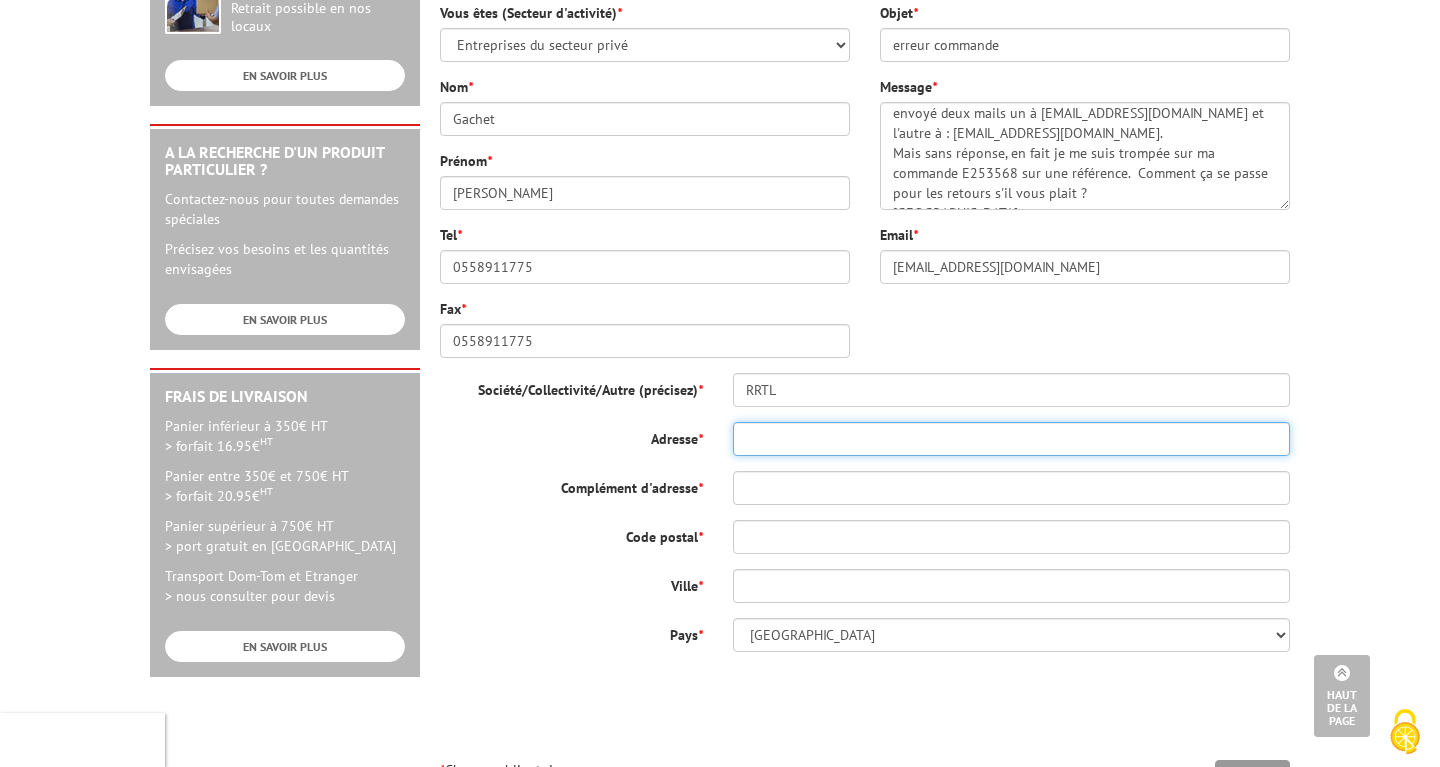 click on "Adresse  *" at bounding box center [1011, 439] 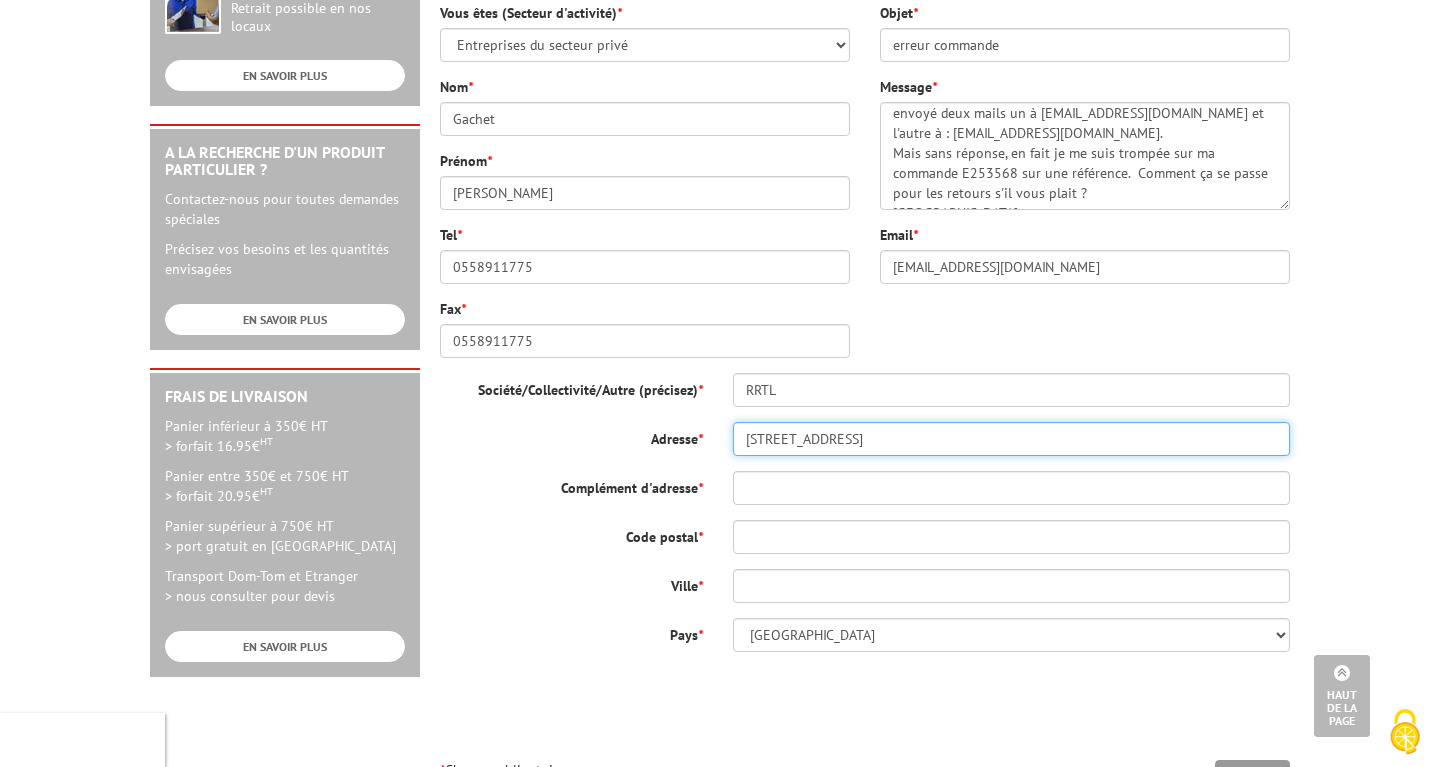 type on "49 Rue de la Cantere" 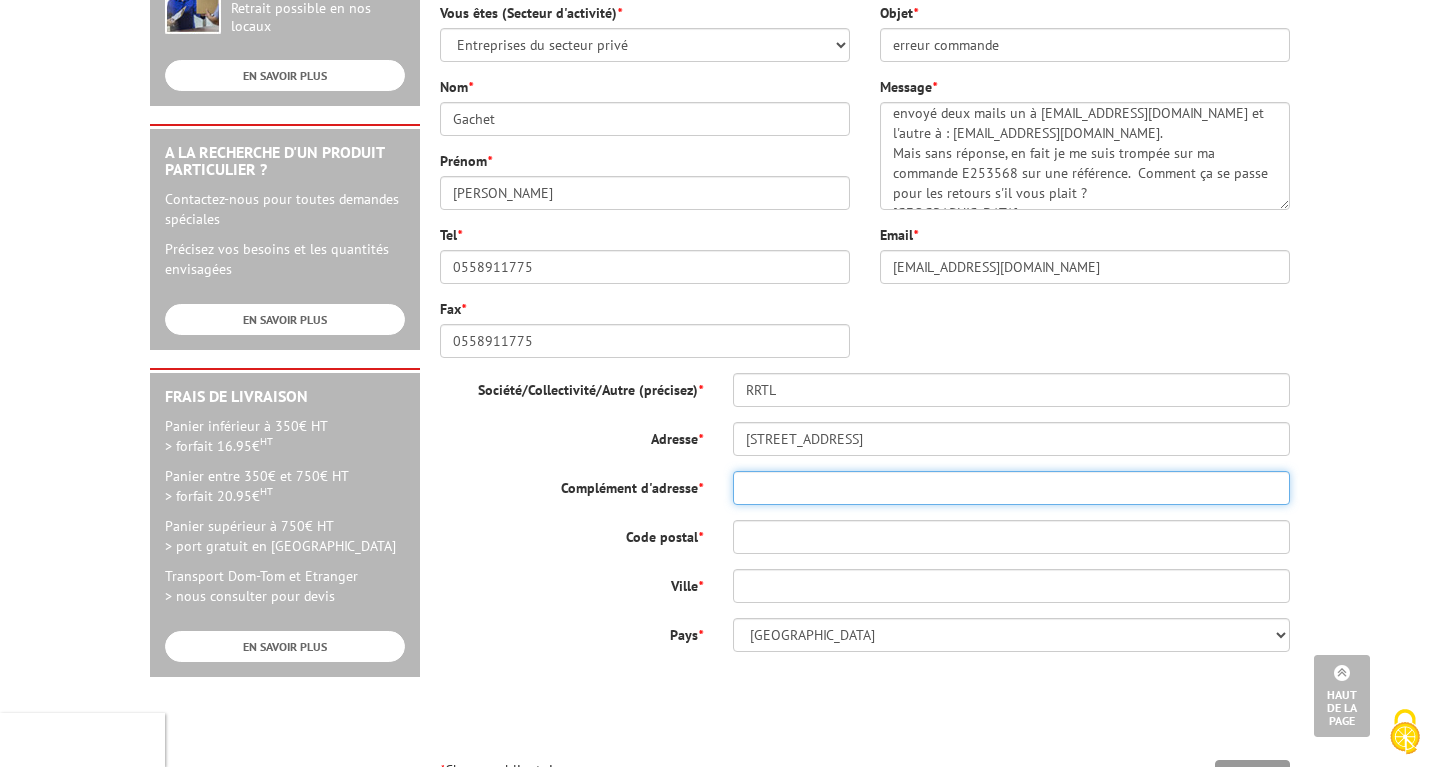 click on "Complément d'adresse  *" at bounding box center [1011, 488] 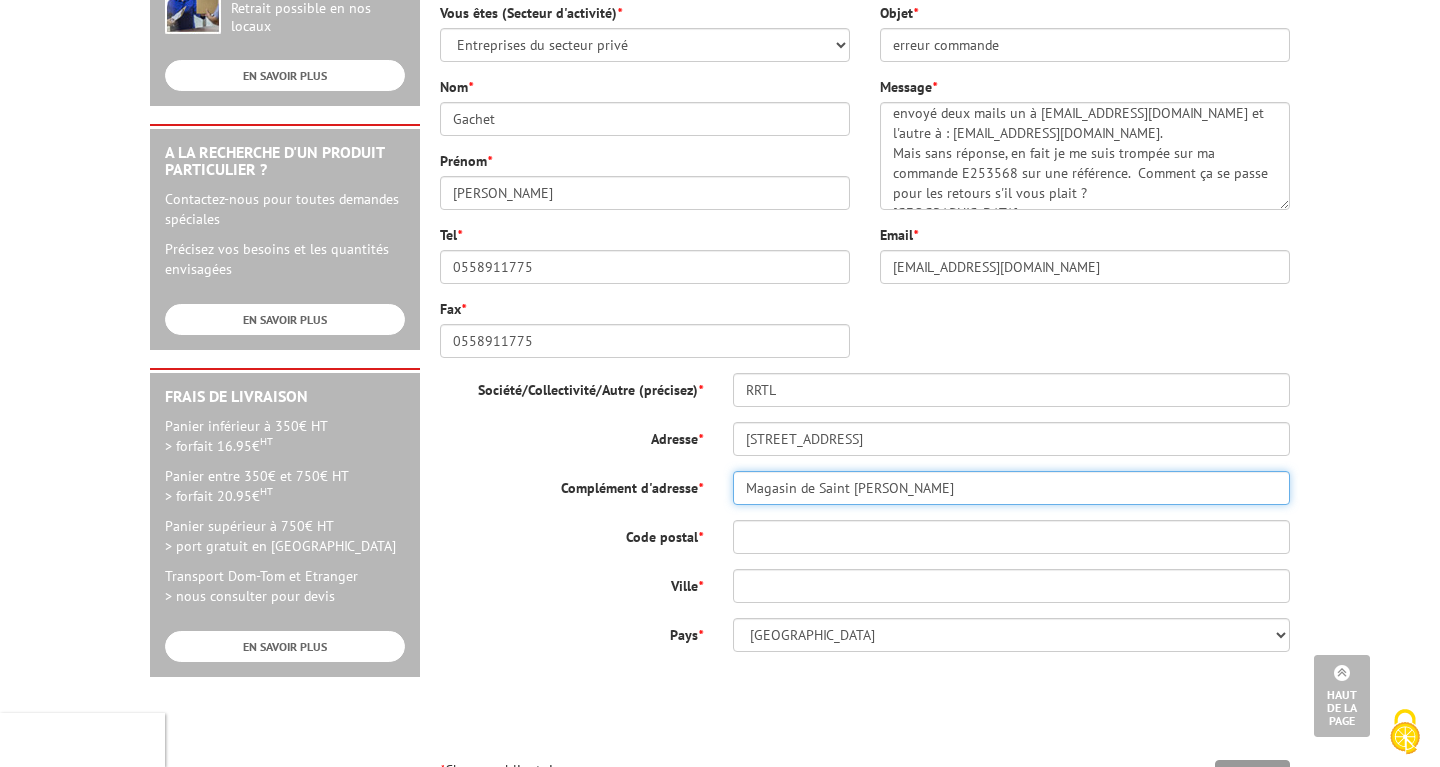 type on "Magasin de Saint Vincent de Paul" 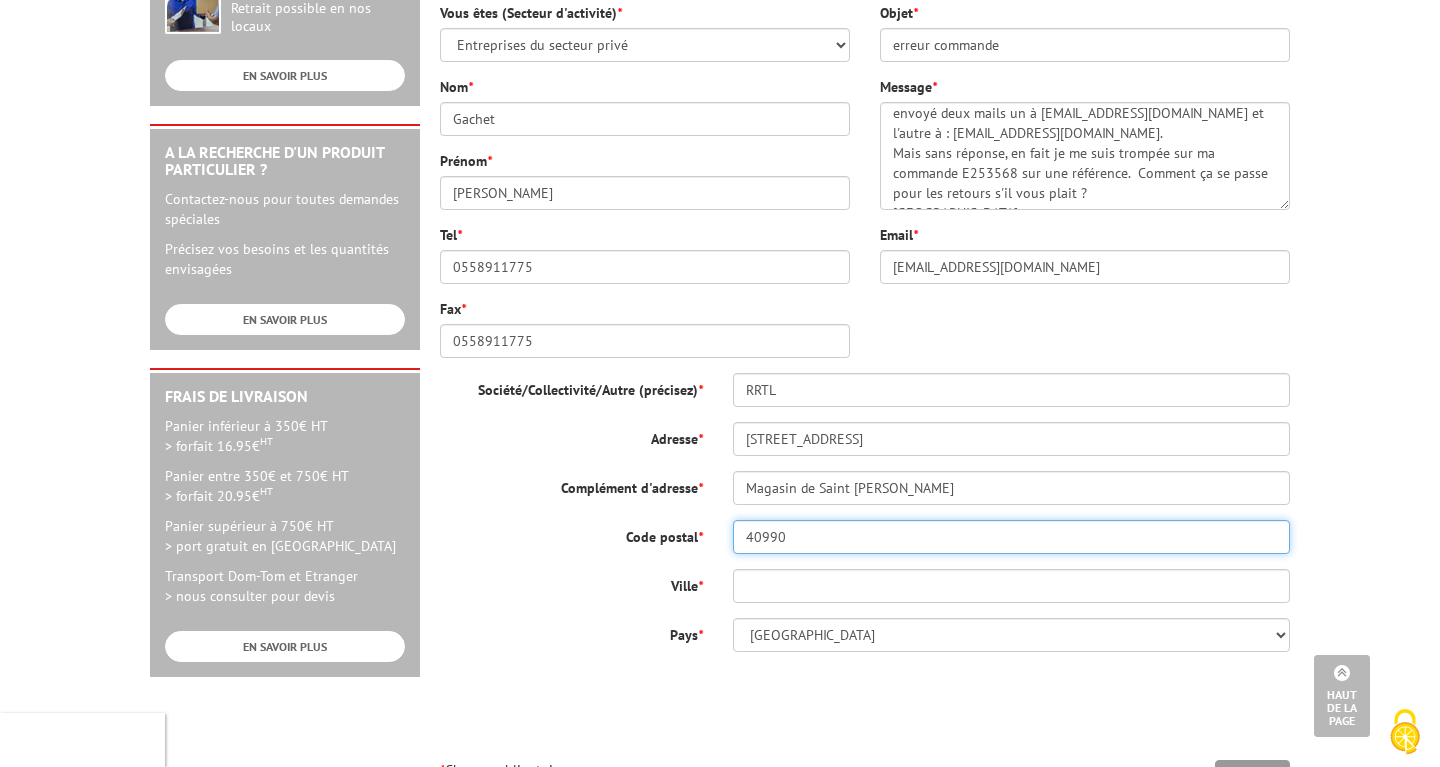 type on "40990" 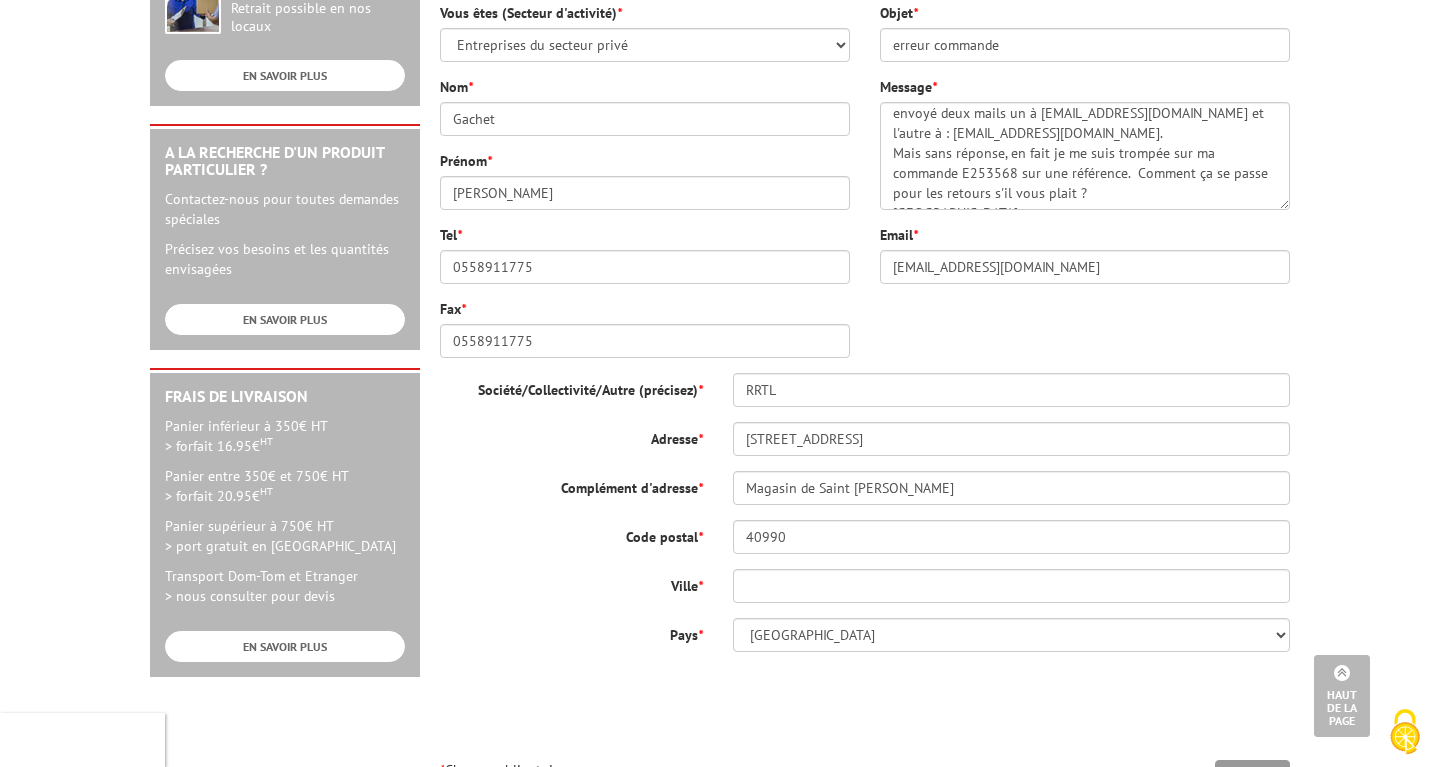 click on "Pays  *" at bounding box center (571, 631) 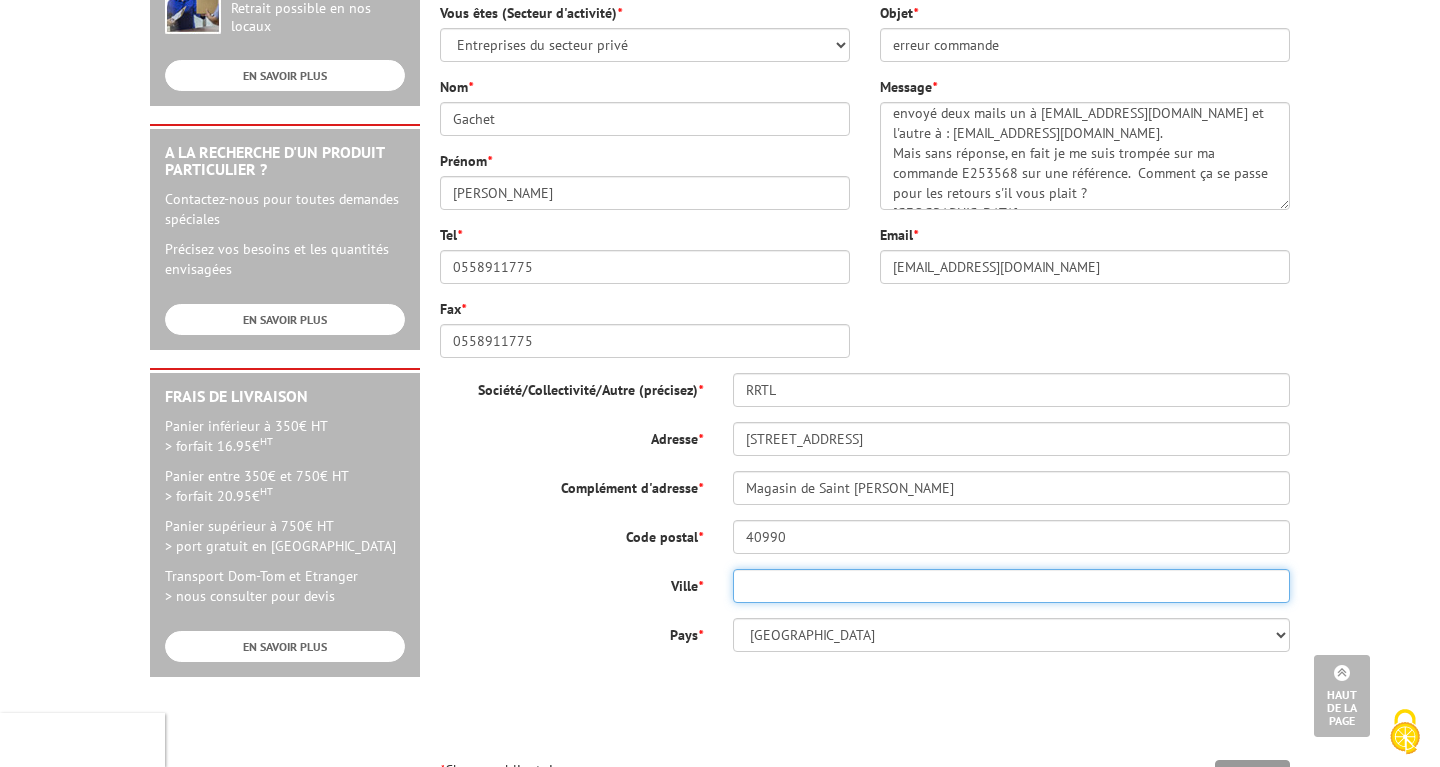click on "Ville  *" at bounding box center (1011, 586) 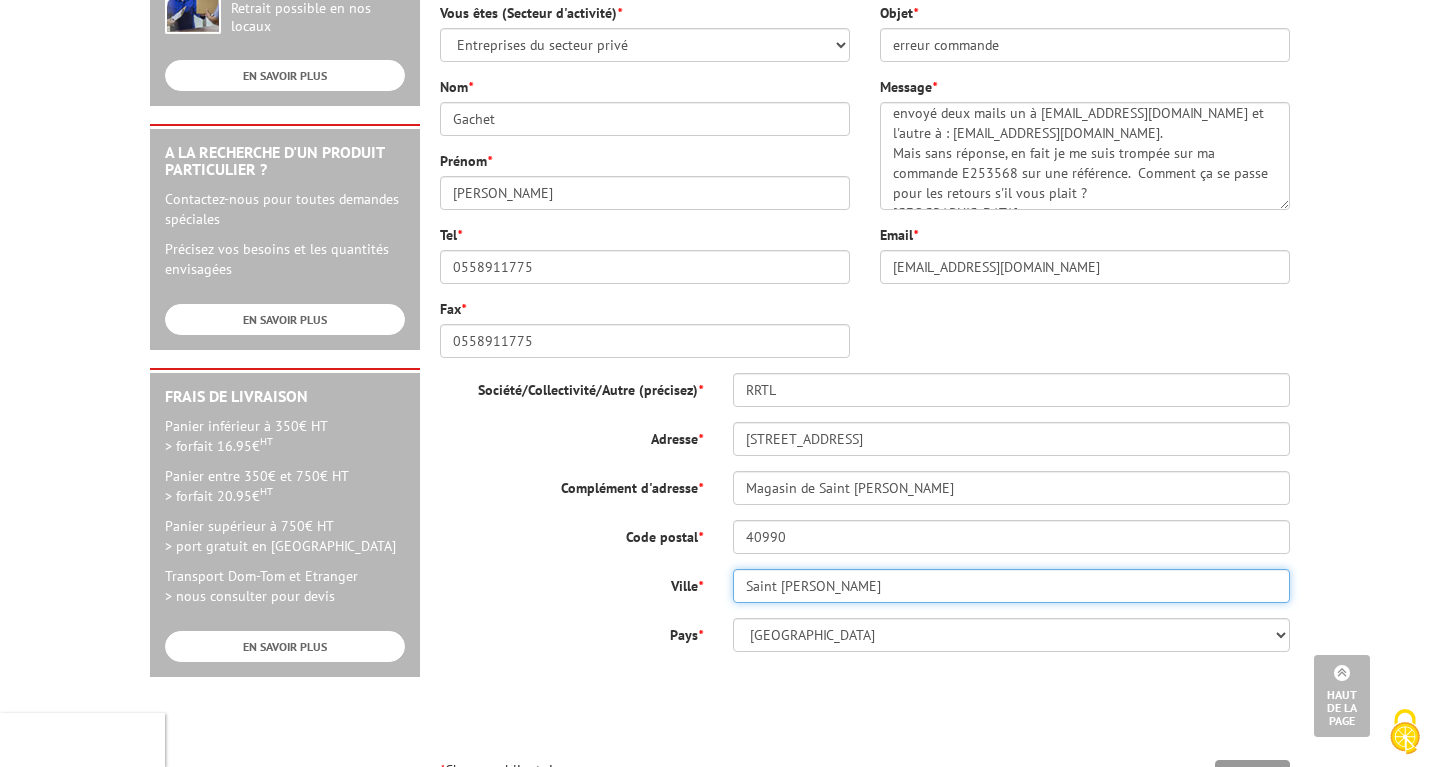 type on "Saint Vincent de Paul" 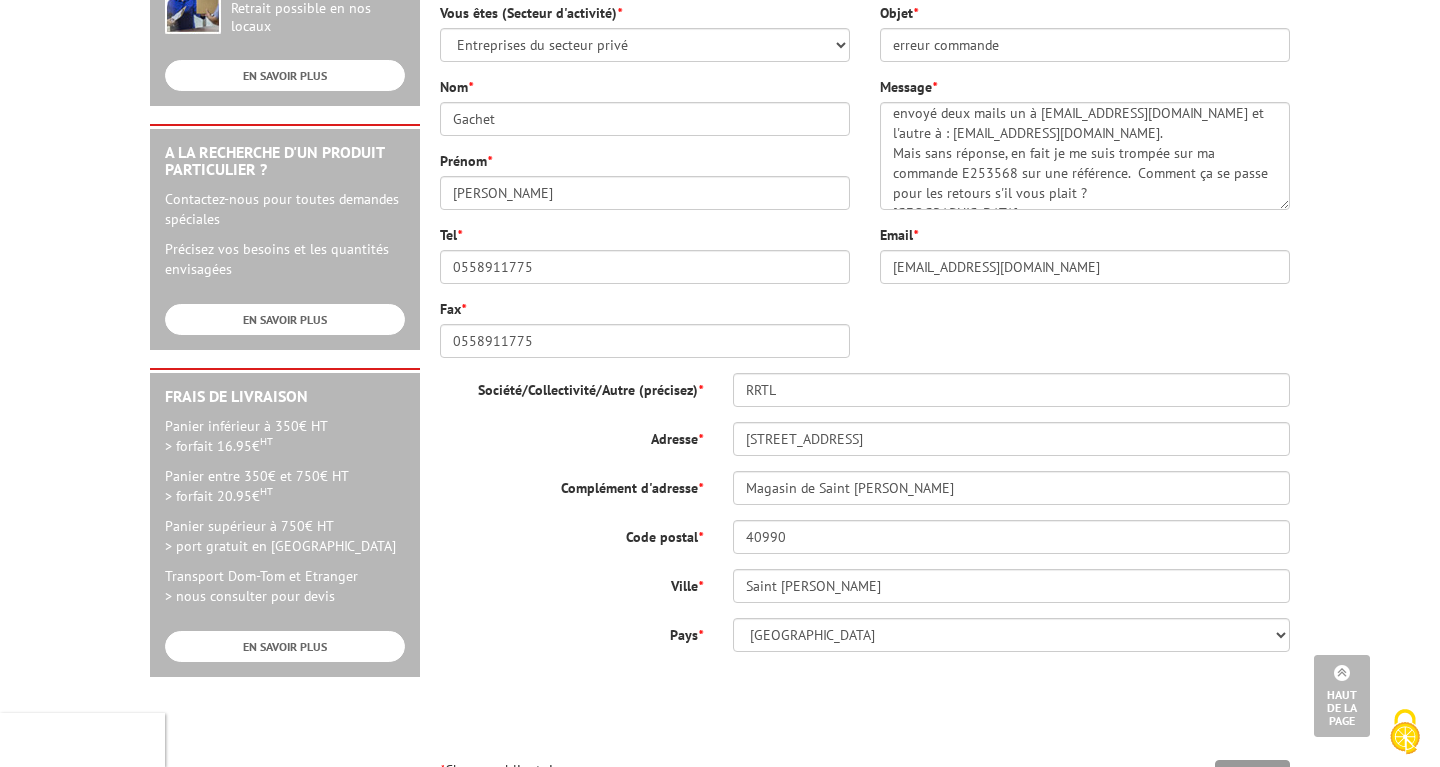 click on "Ville  *
Saint Vincent de Paul" at bounding box center [865, 586] 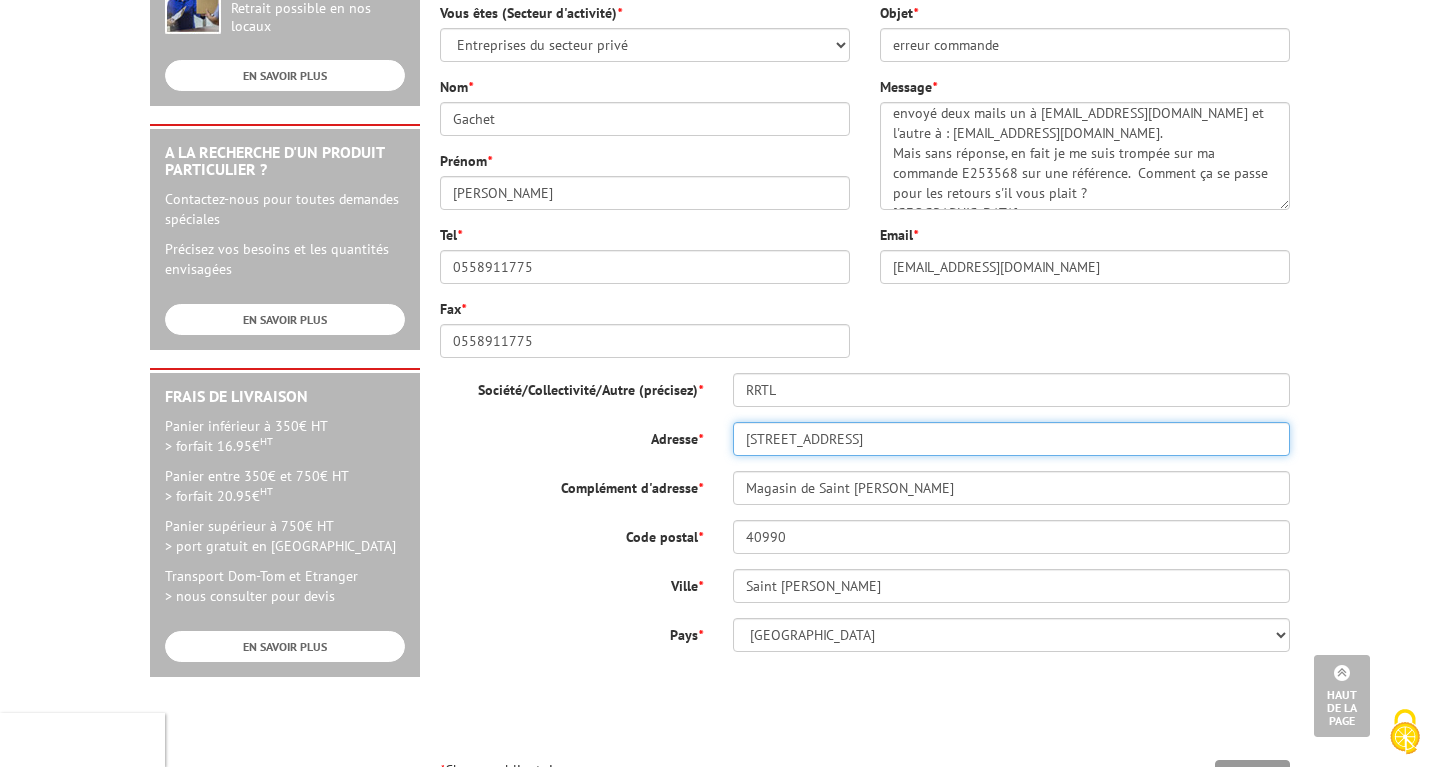 click on "49 Rue de la Cantere" at bounding box center (1011, 439) 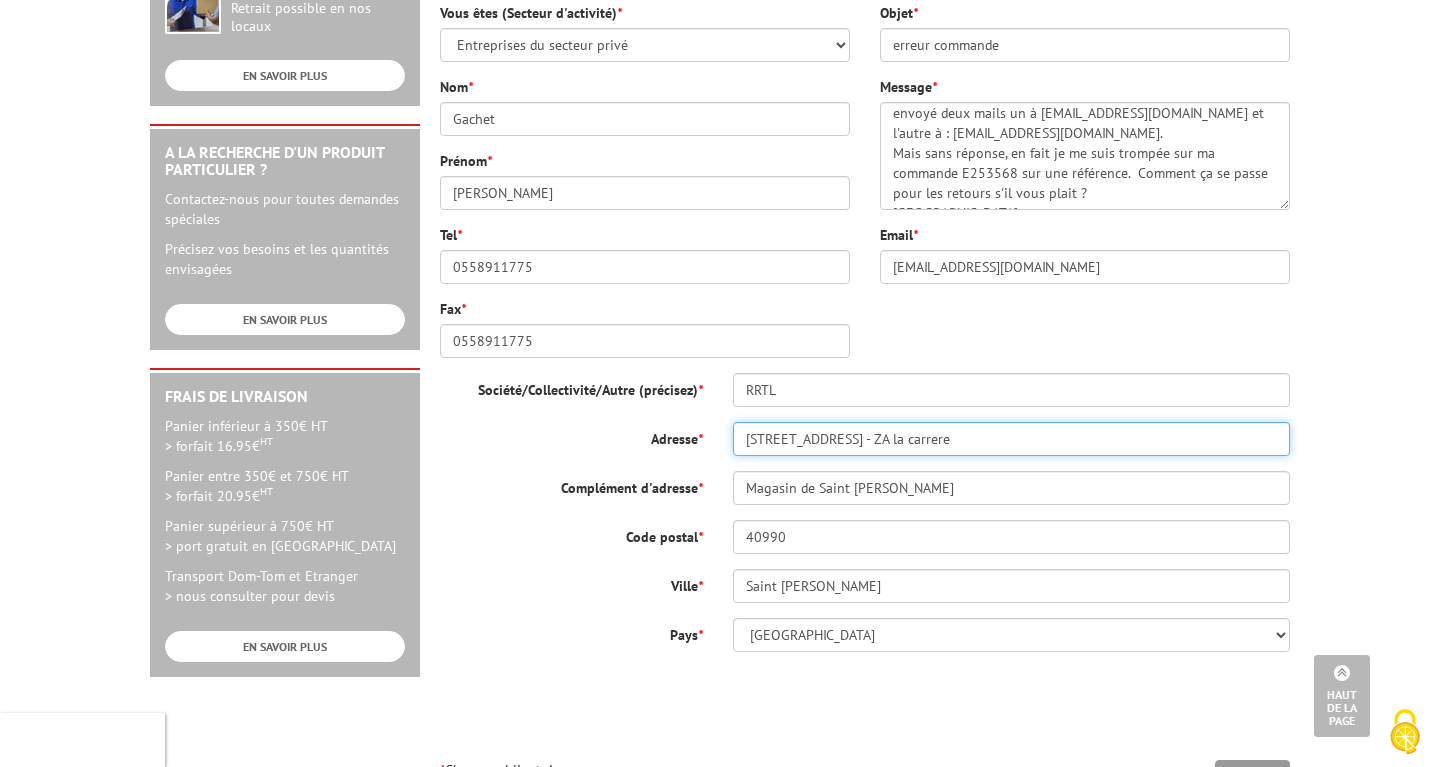 click on "49 Route de la Cantere - ZA la carrere" at bounding box center [1011, 439] 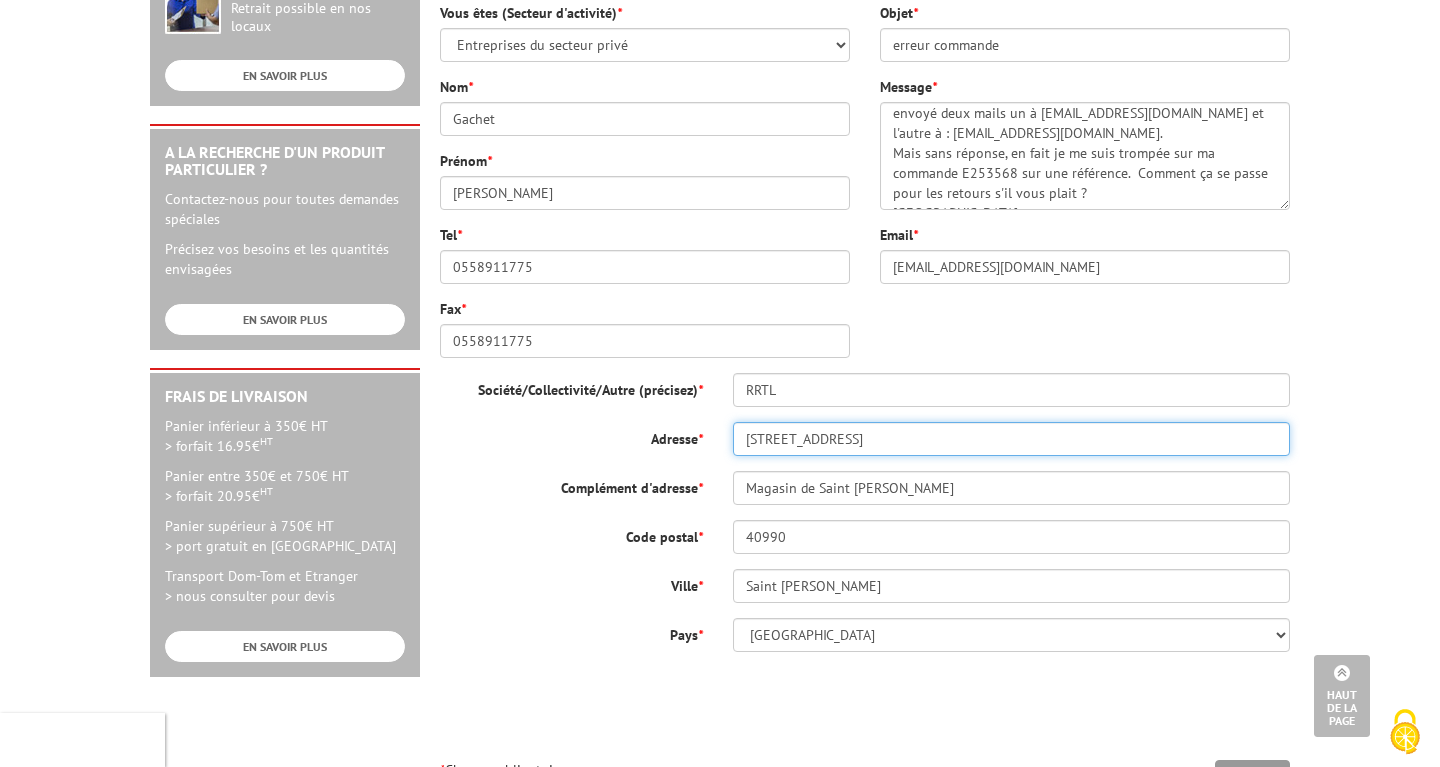type on "49 Route de la Cantere - ZA la carrère" 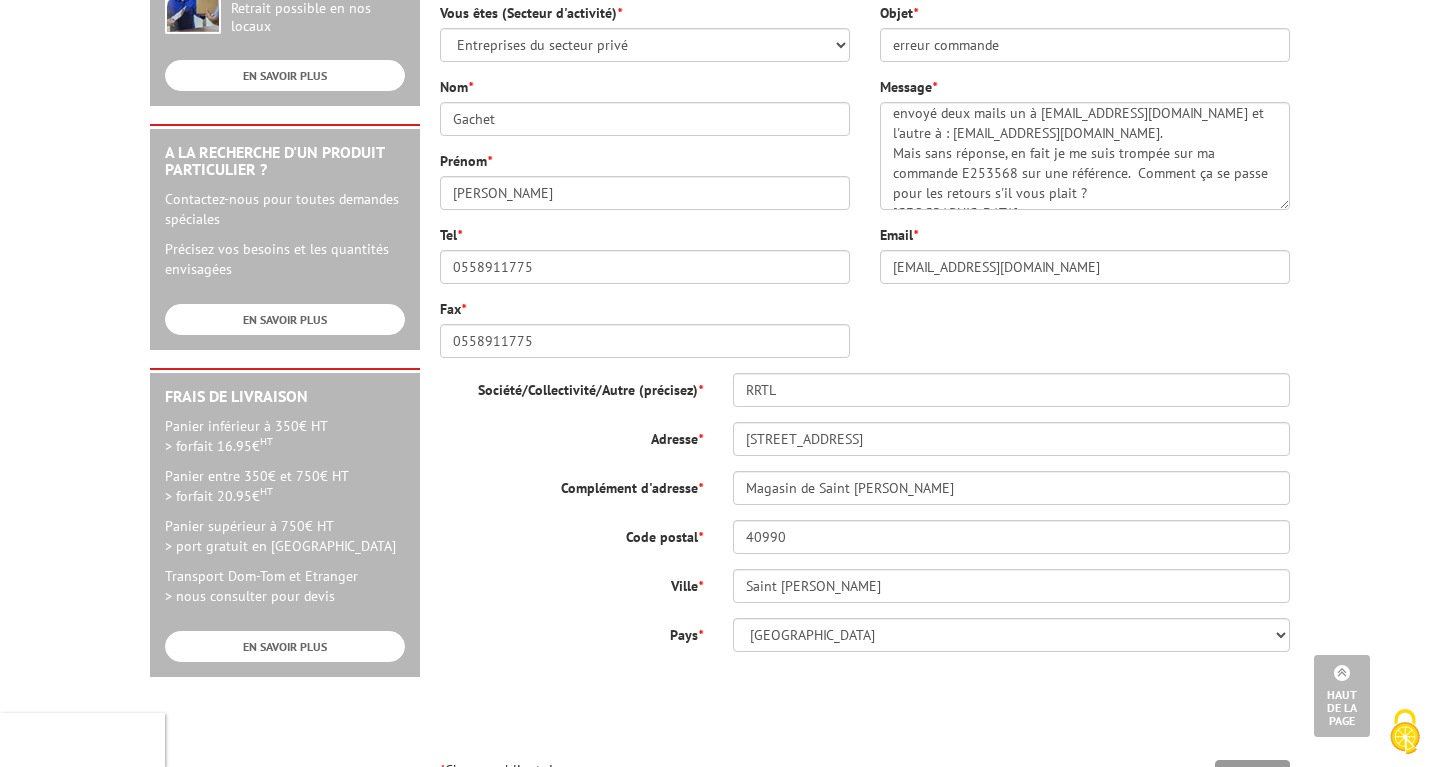 click on "Code postal  *" at bounding box center (571, 533) 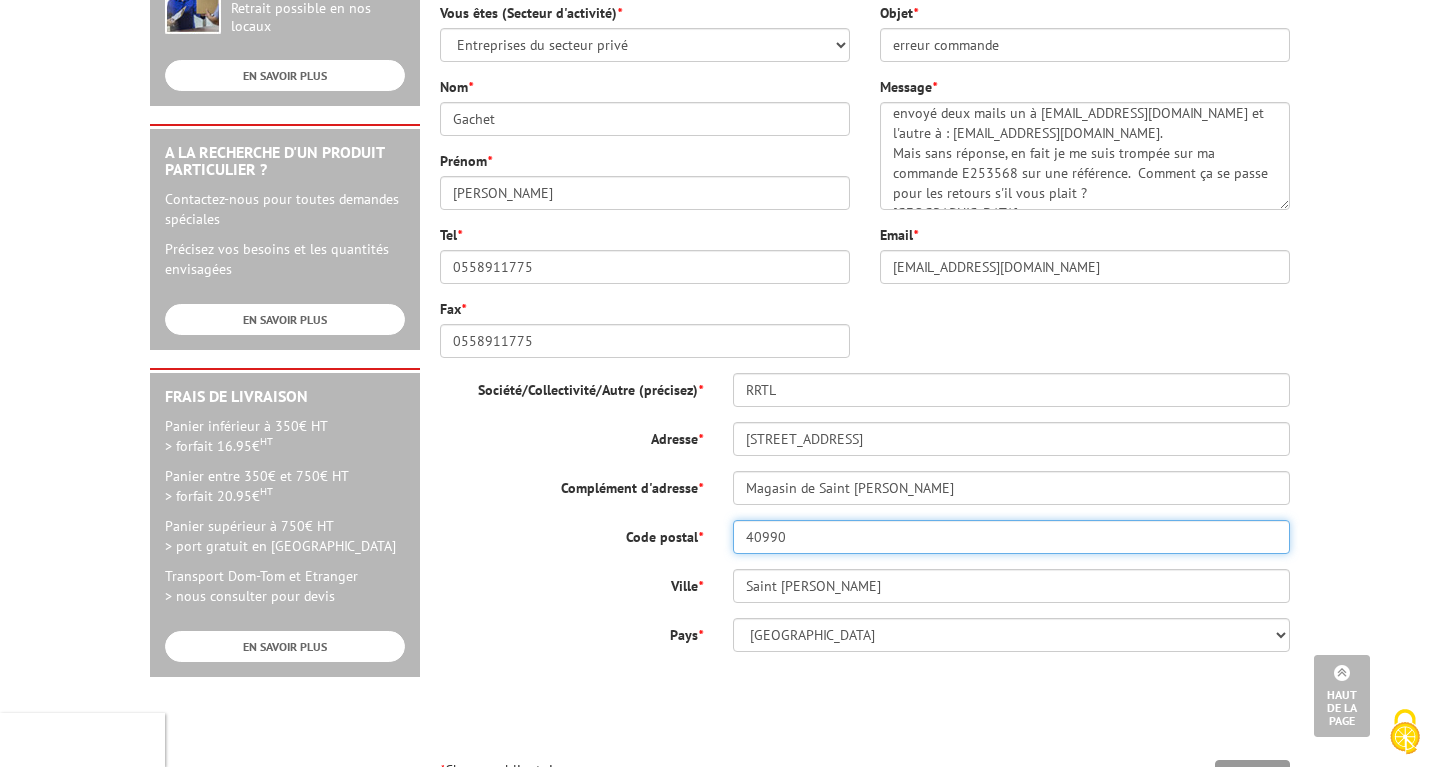 click on "40990" at bounding box center (1011, 537) 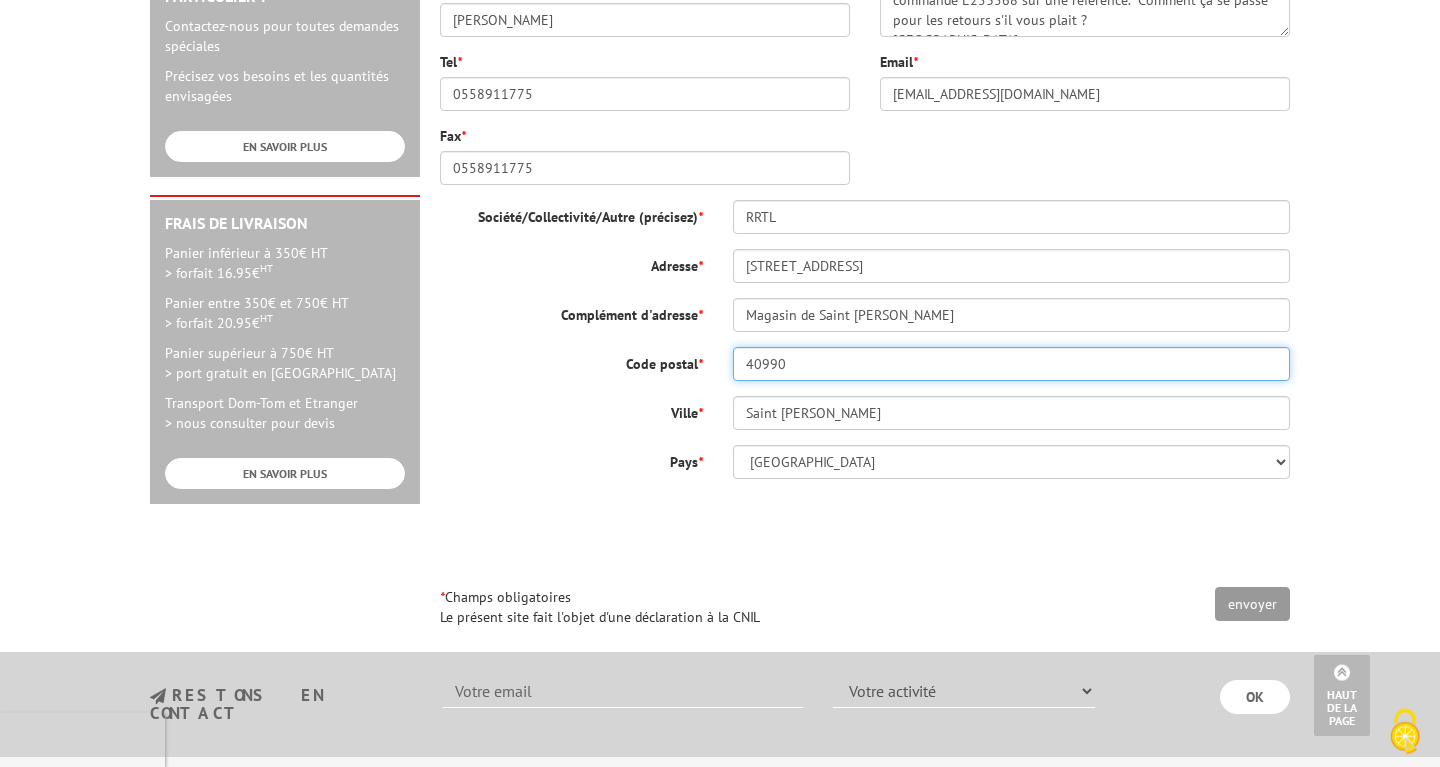 scroll, scrollTop: 816, scrollLeft: 0, axis: vertical 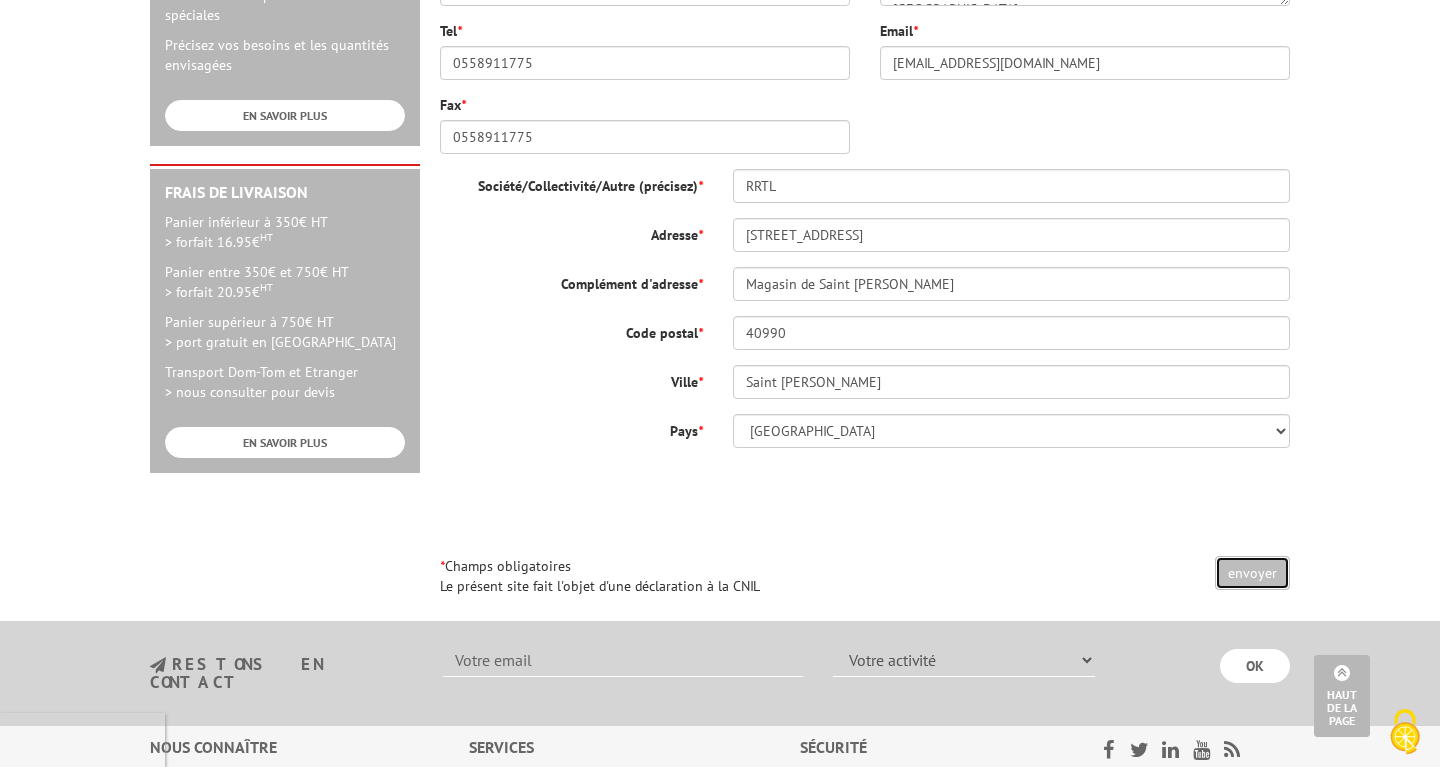 click on "envoyer" at bounding box center (1252, 573) 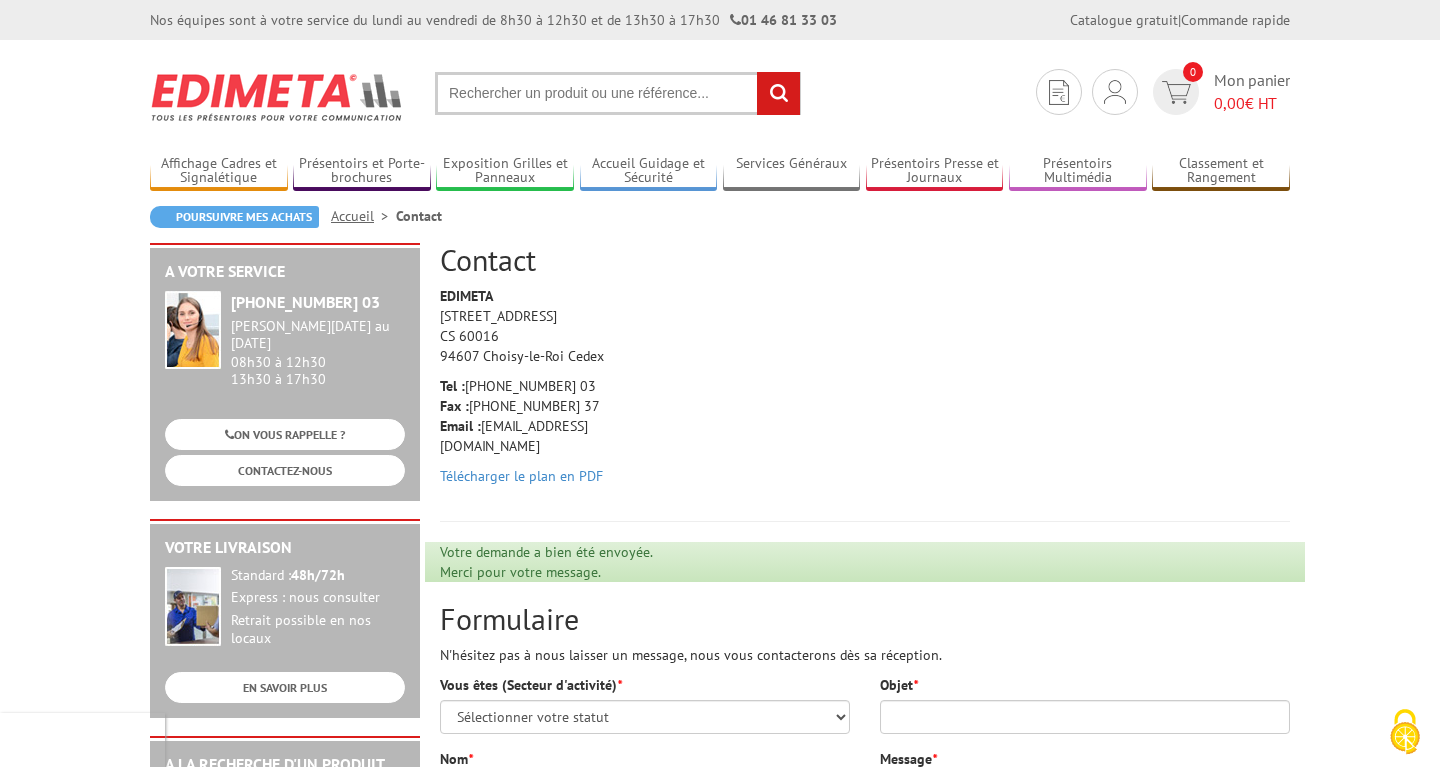 scroll, scrollTop: 0, scrollLeft: 0, axis: both 